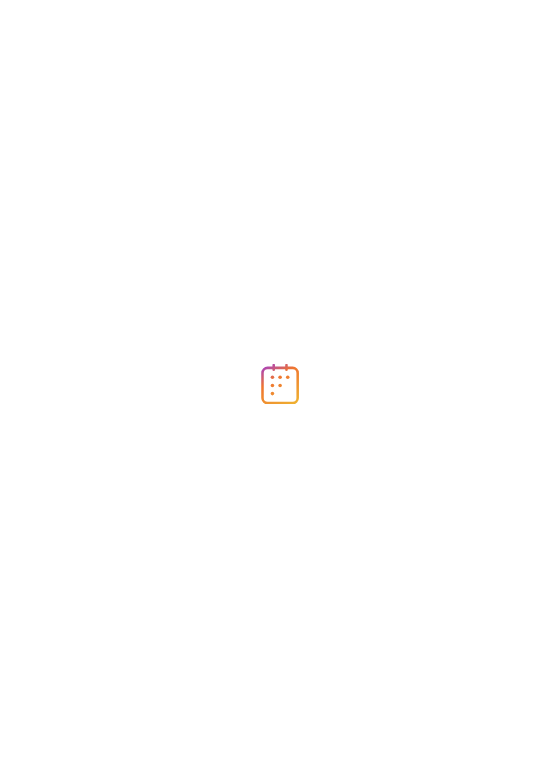 scroll, scrollTop: 0, scrollLeft: 0, axis: both 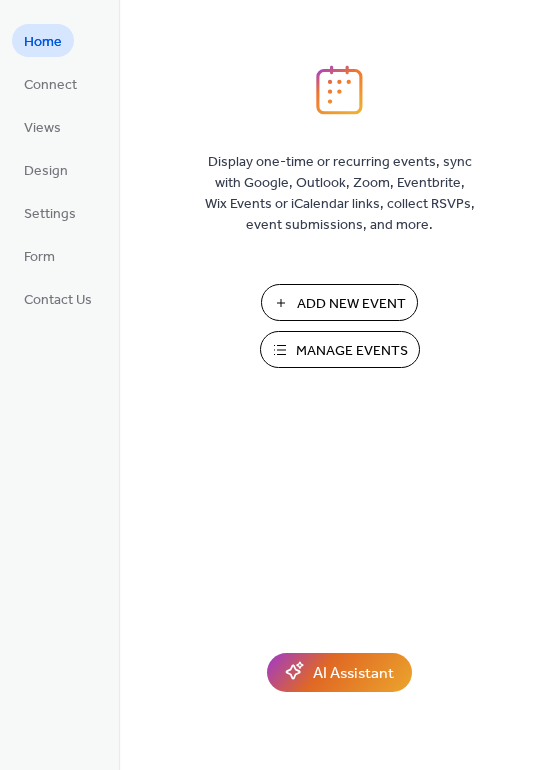 click on "Add New Event" at bounding box center (351, 304) 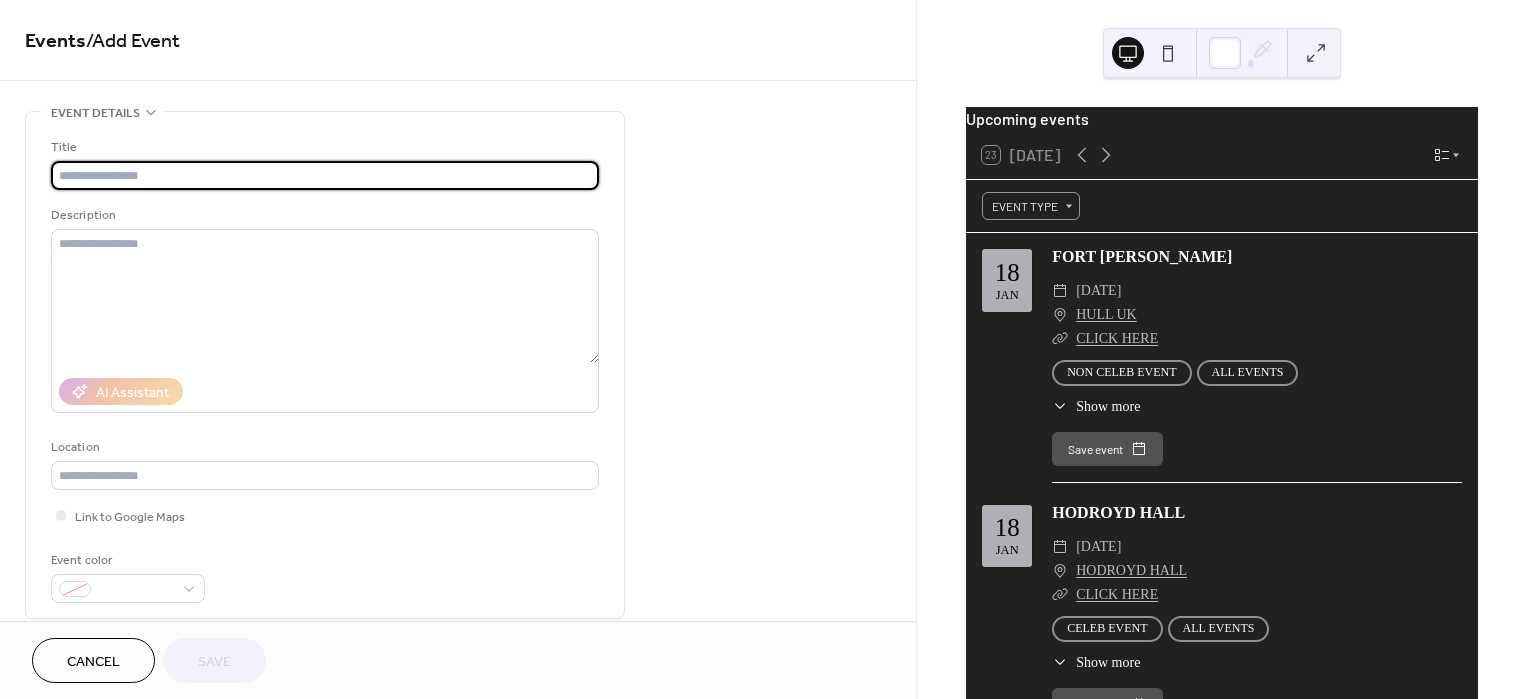 scroll, scrollTop: 0, scrollLeft: 0, axis: both 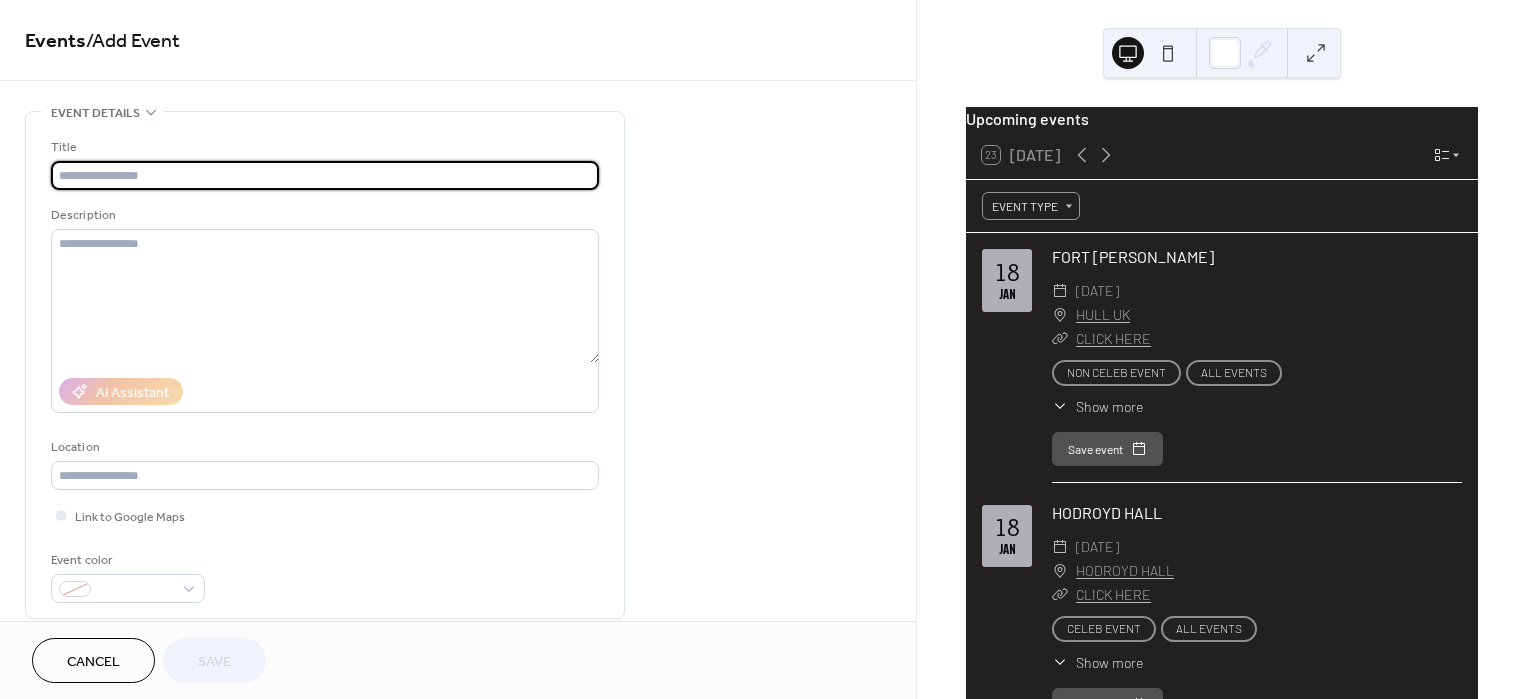 click at bounding box center [325, 175] 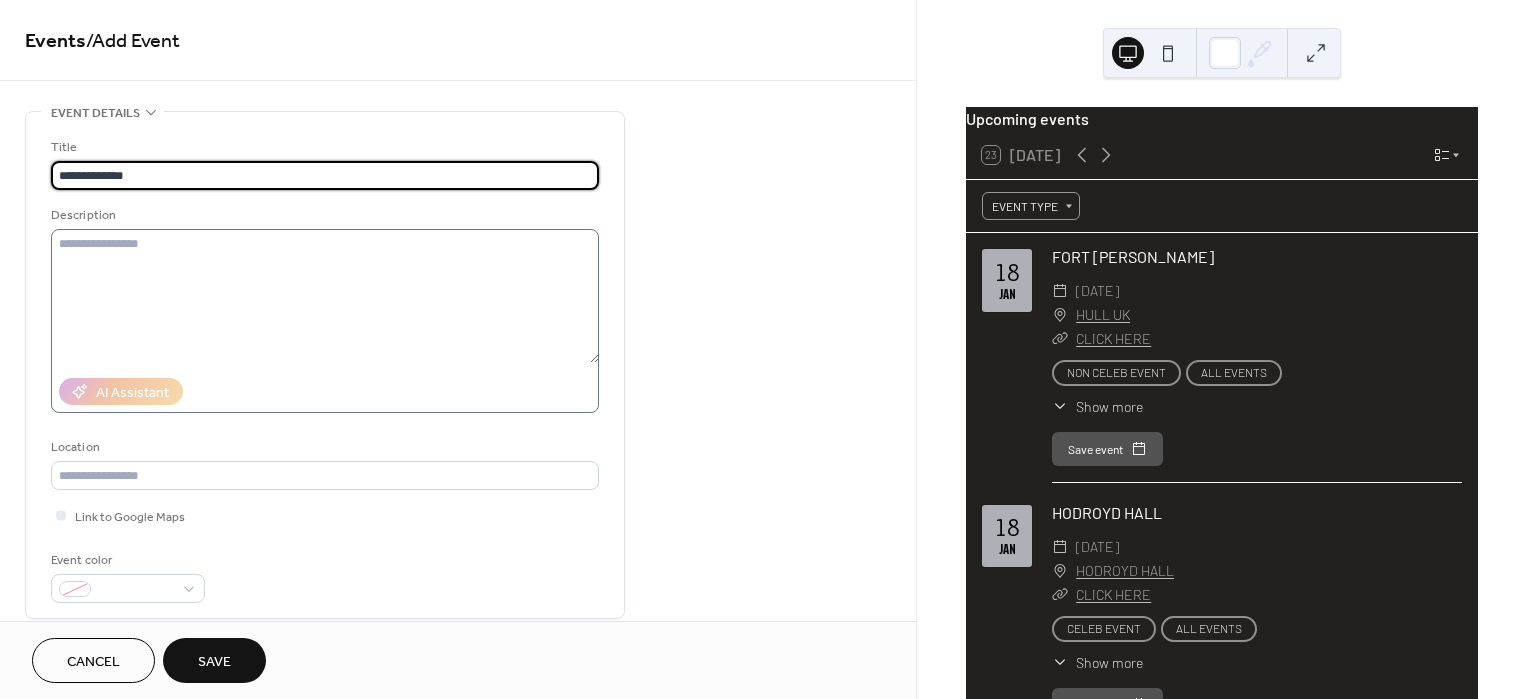 type on "**********" 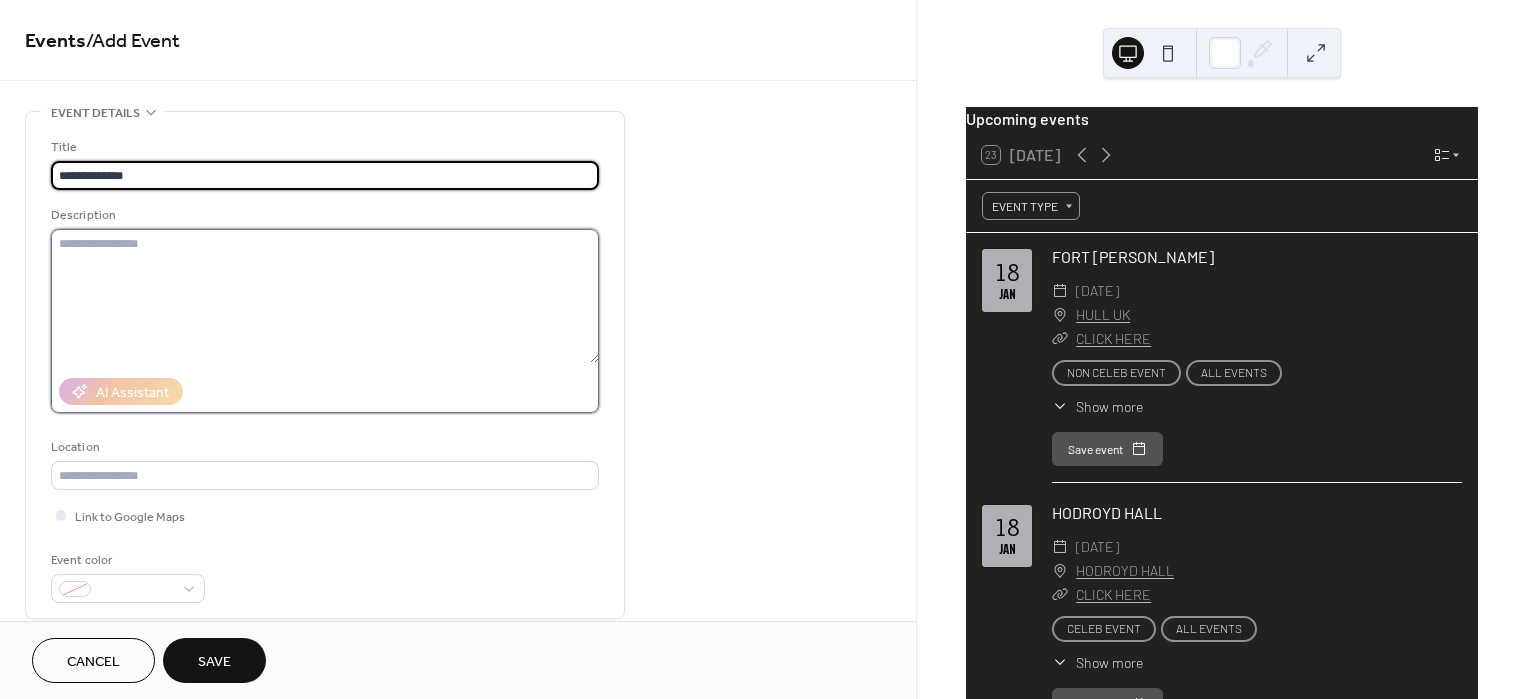 click at bounding box center (325, 296) 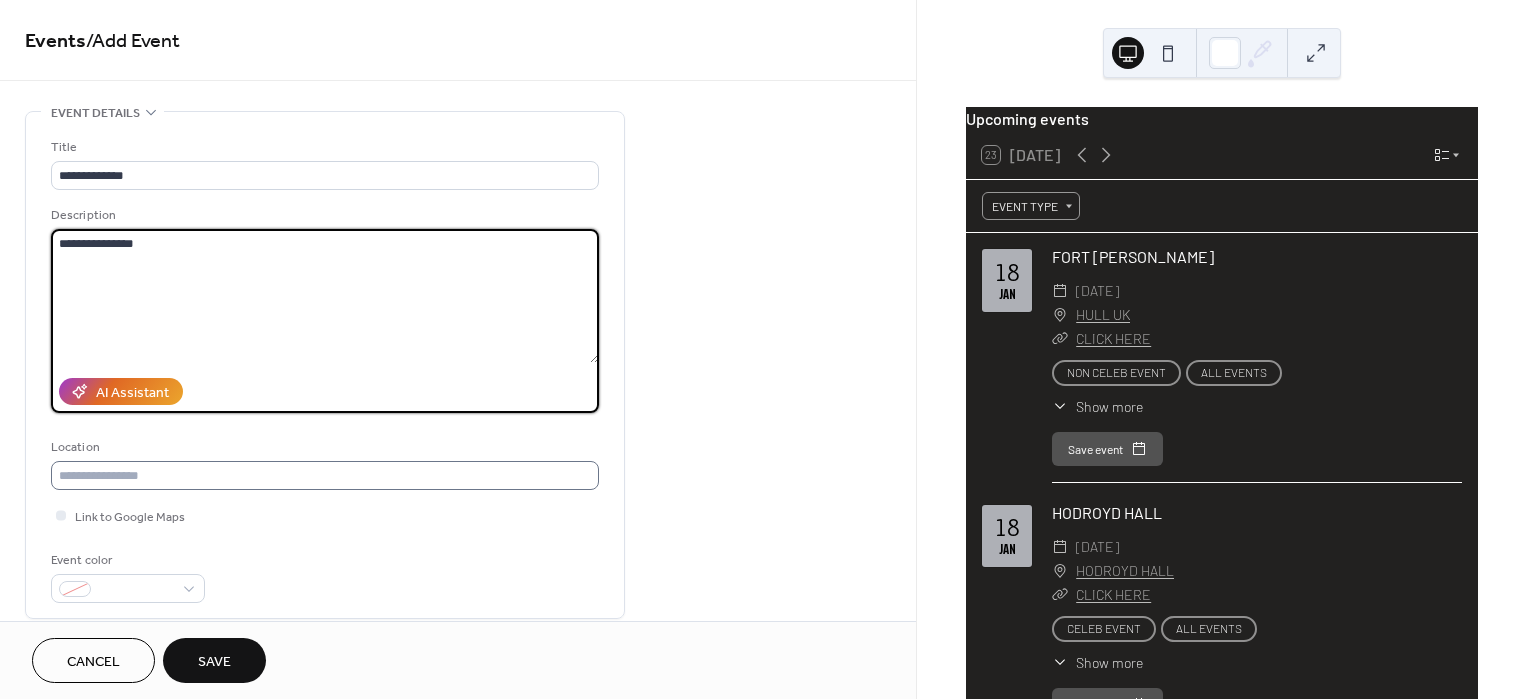 type on "**********" 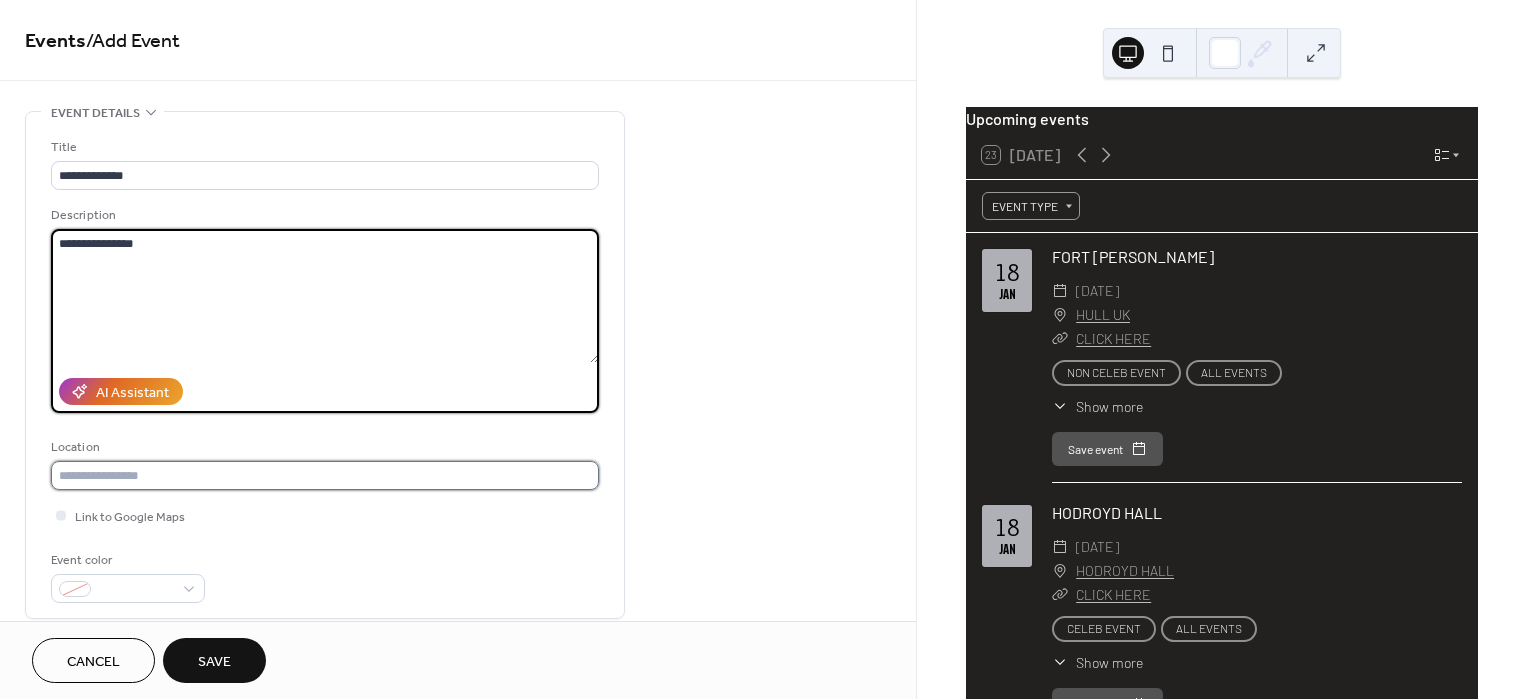 click at bounding box center (325, 475) 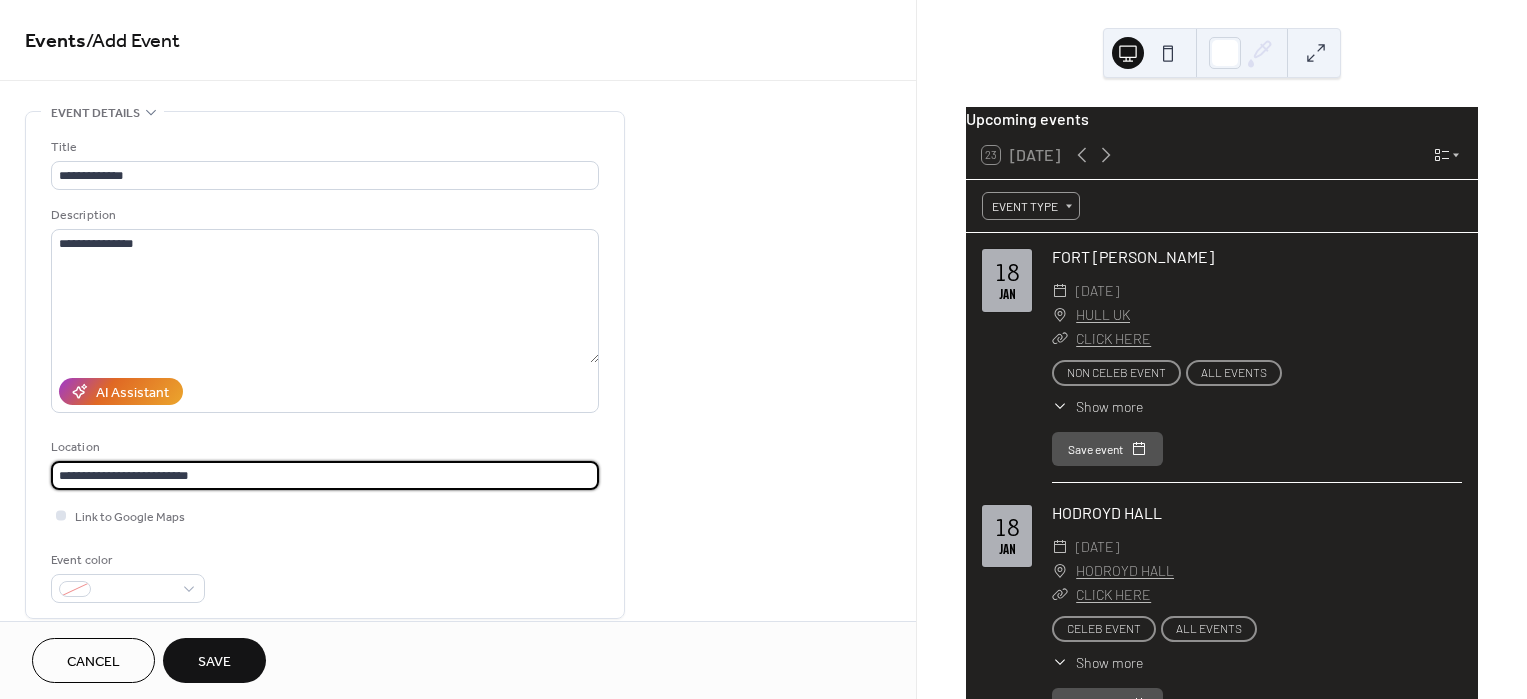 type on "**********" 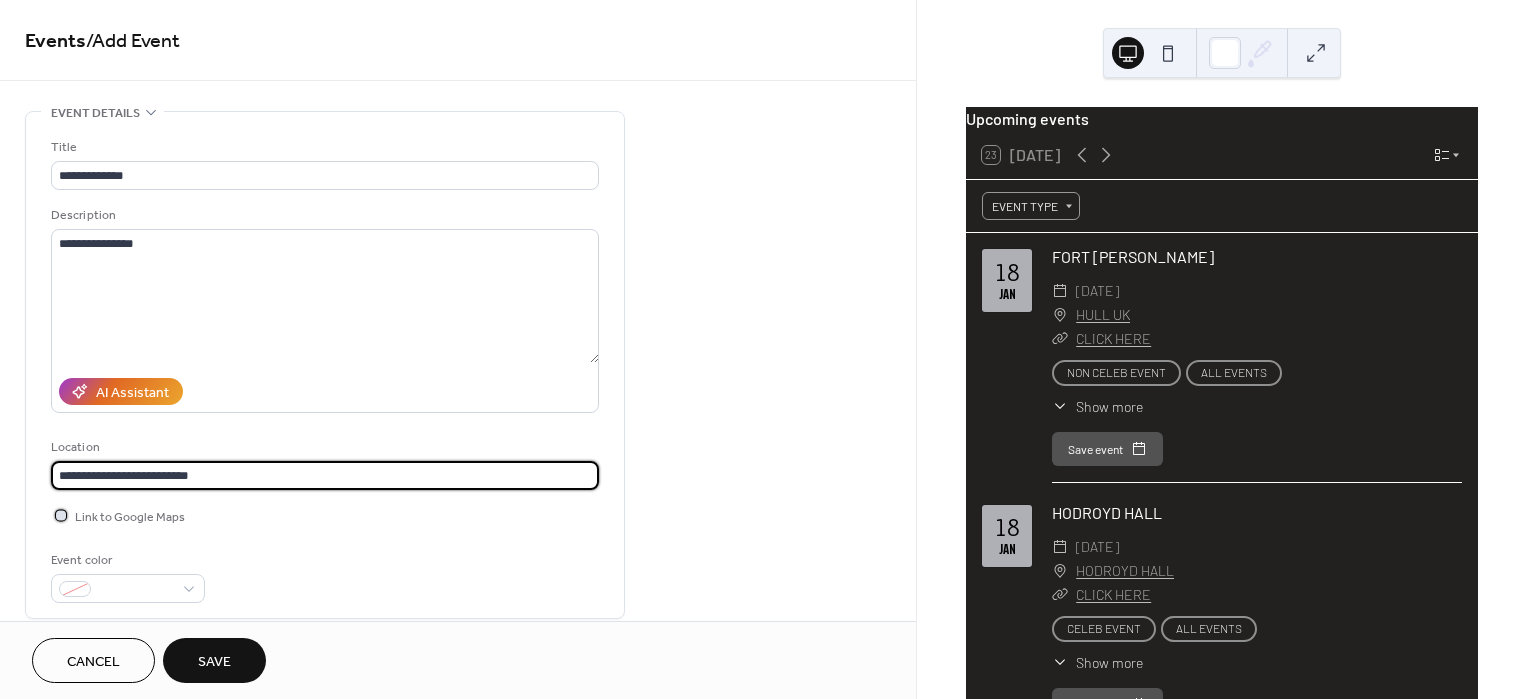 click at bounding box center (61, 515) 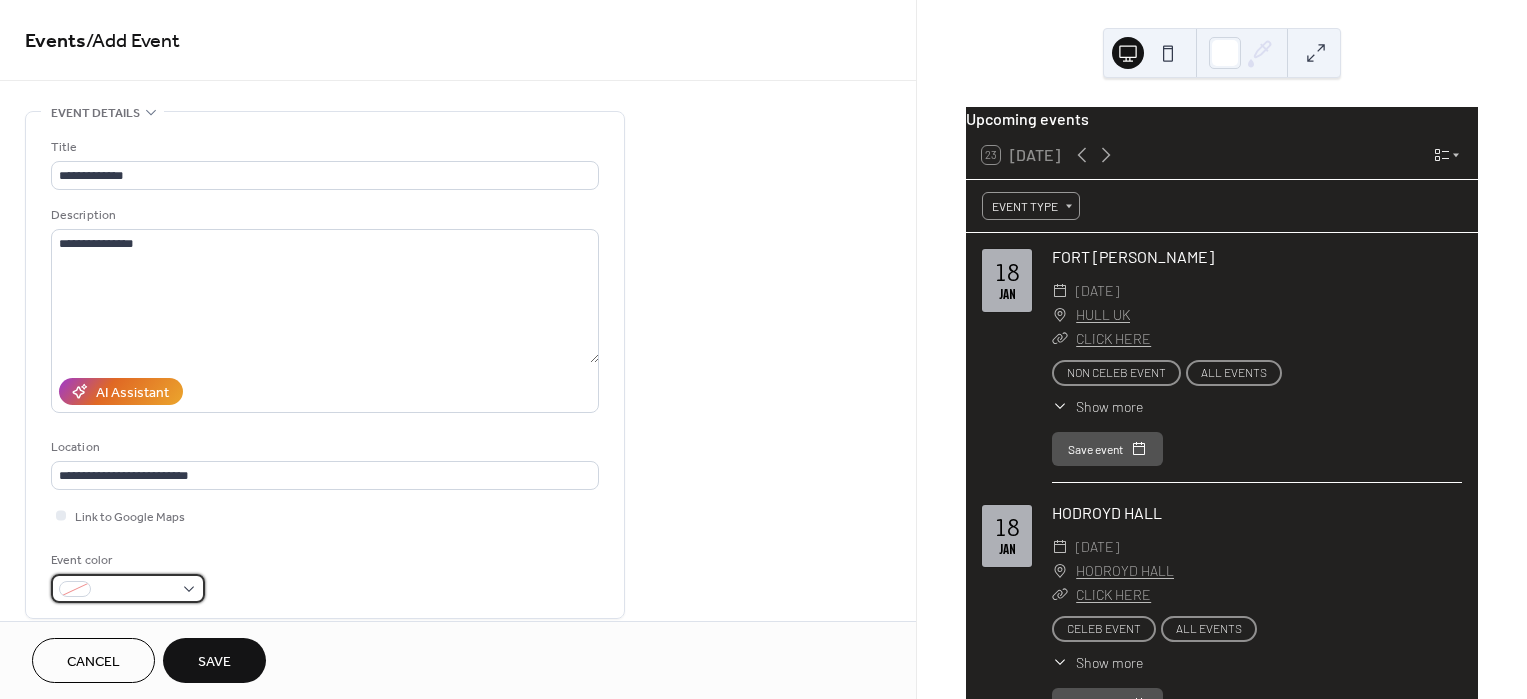 click at bounding box center [128, 588] 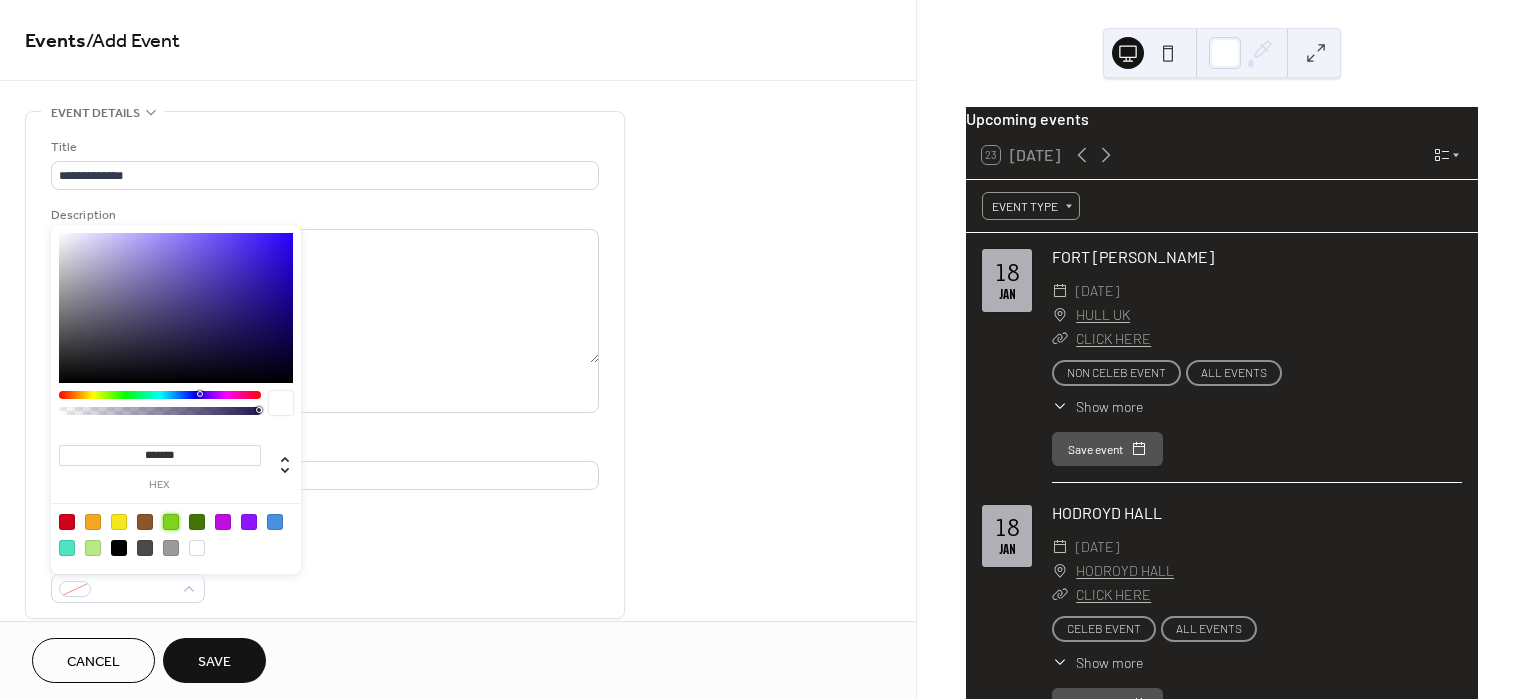 click at bounding box center (171, 522) 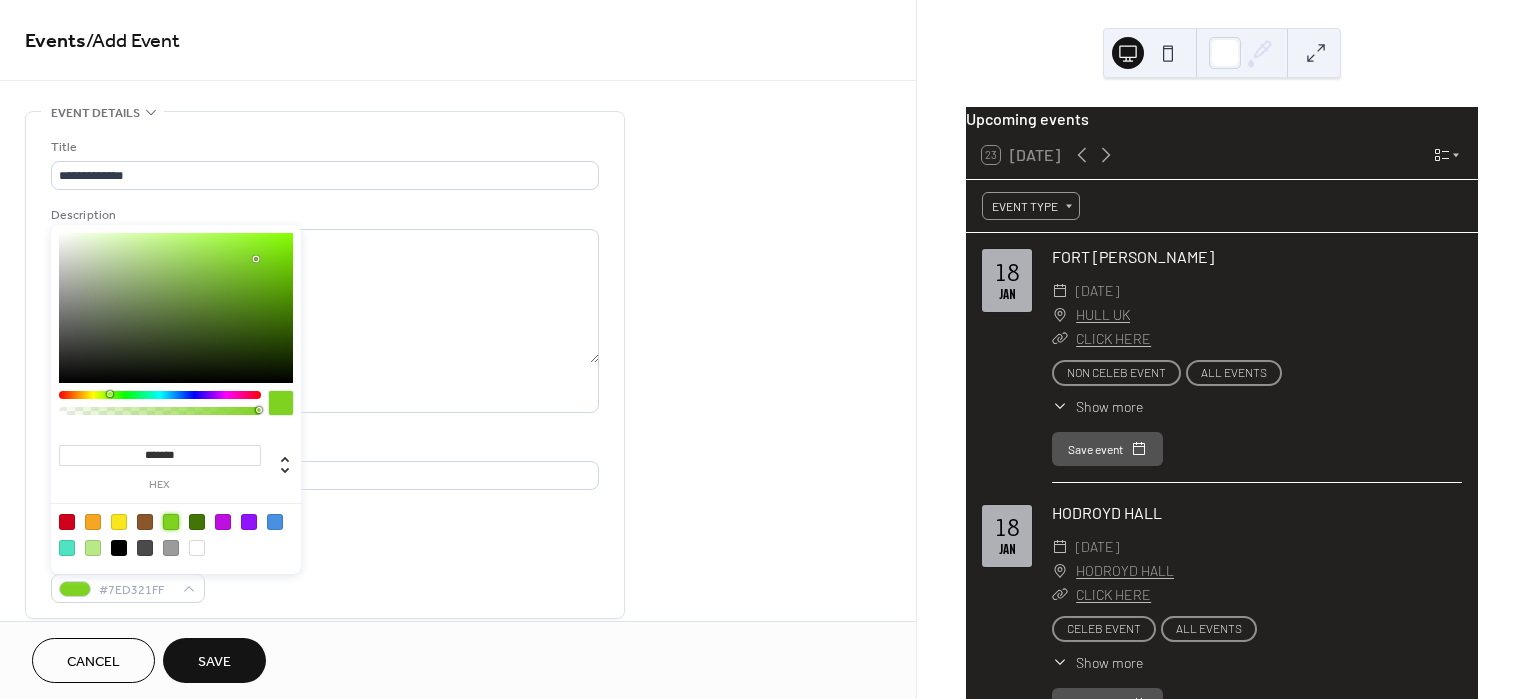 scroll, scrollTop: 543, scrollLeft: 0, axis: vertical 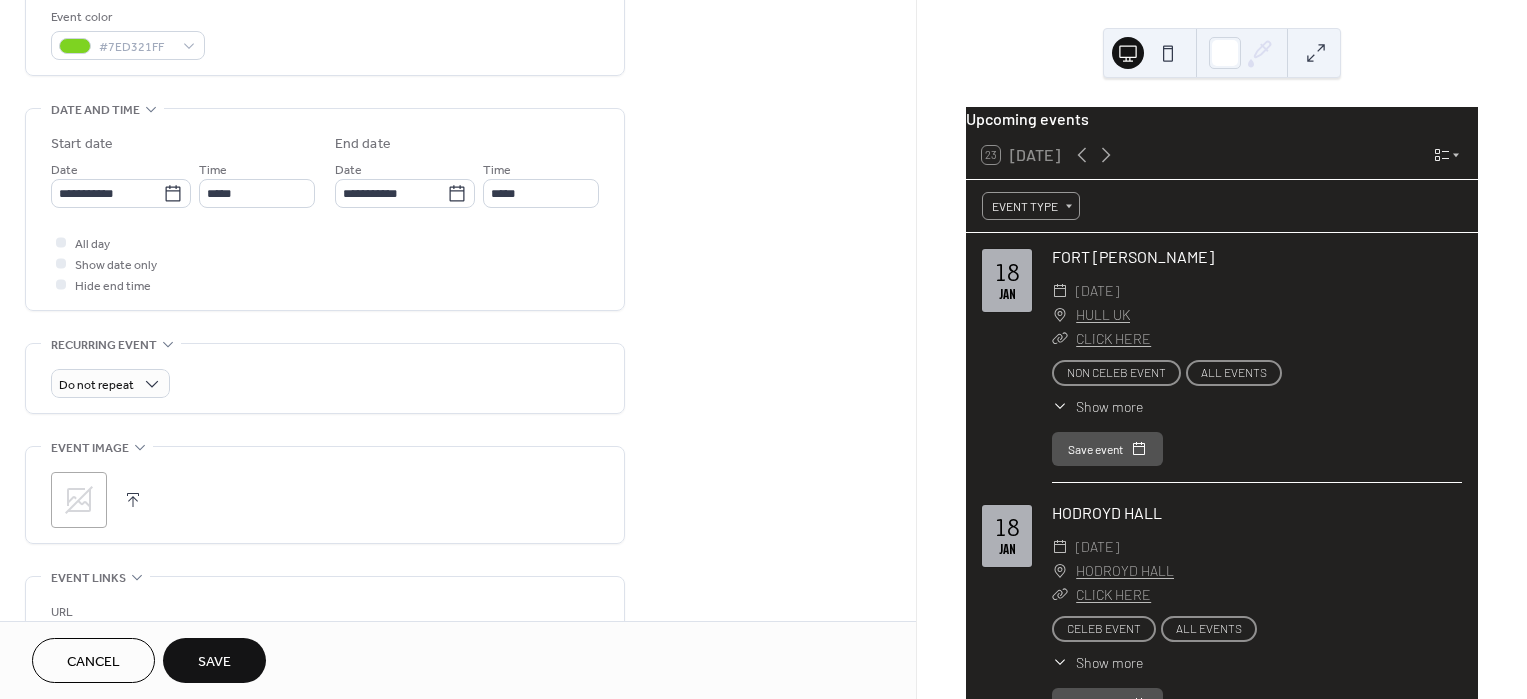 click on "**********" at bounding box center (458, 352) 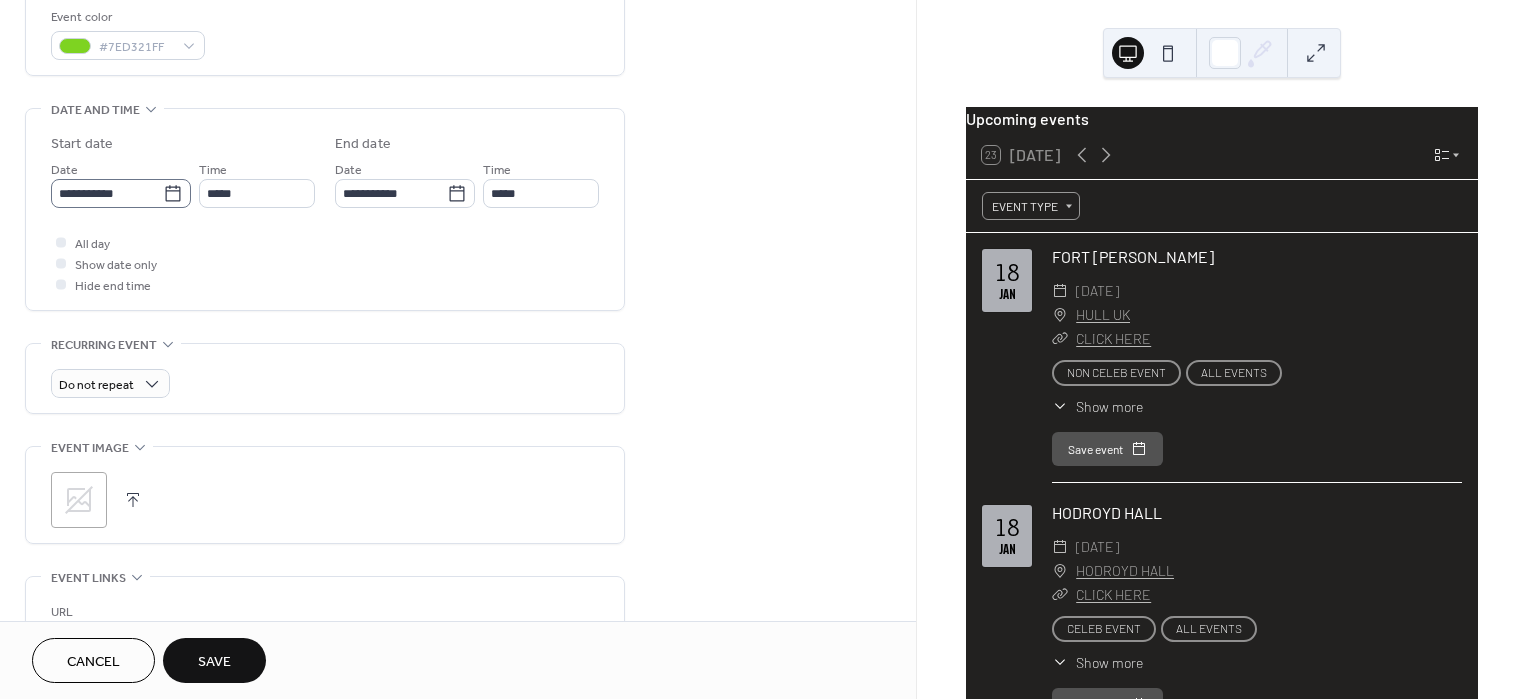 click 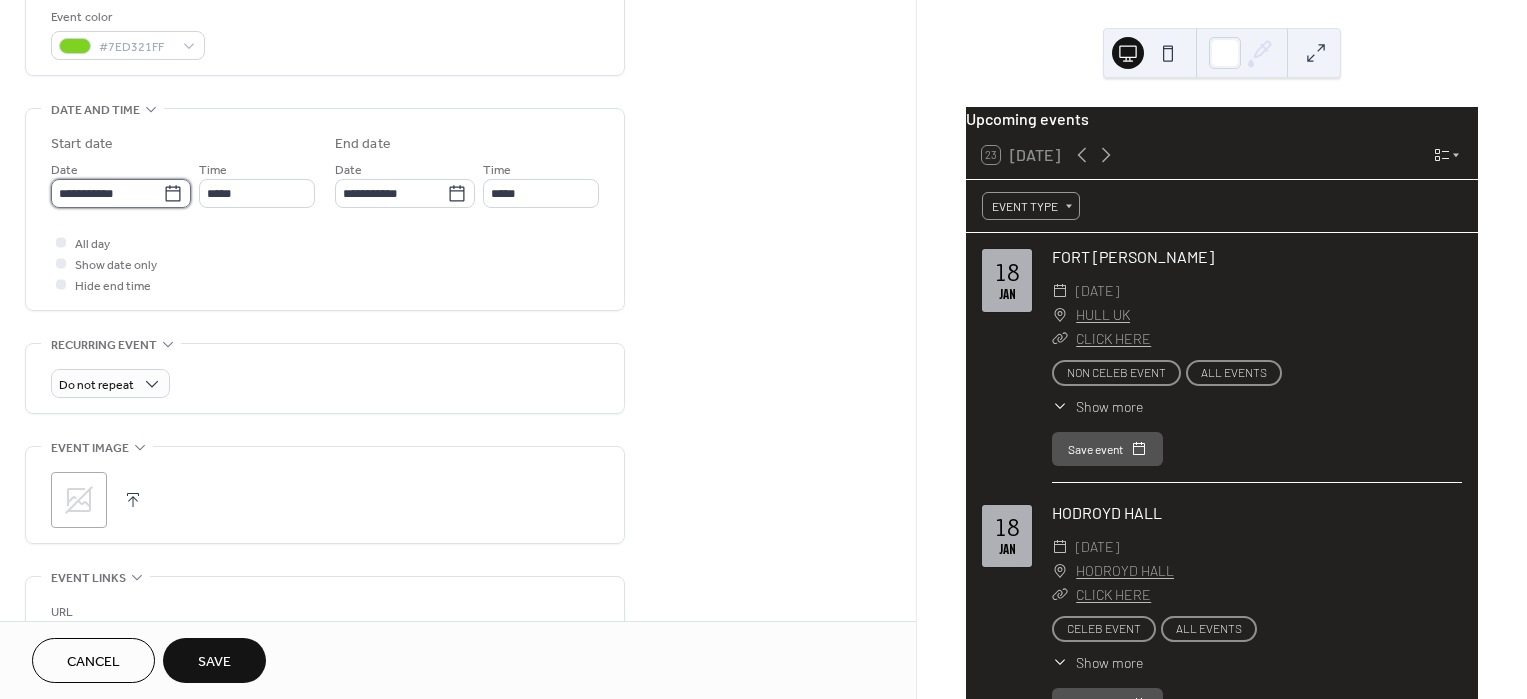 click on "**********" at bounding box center [107, 193] 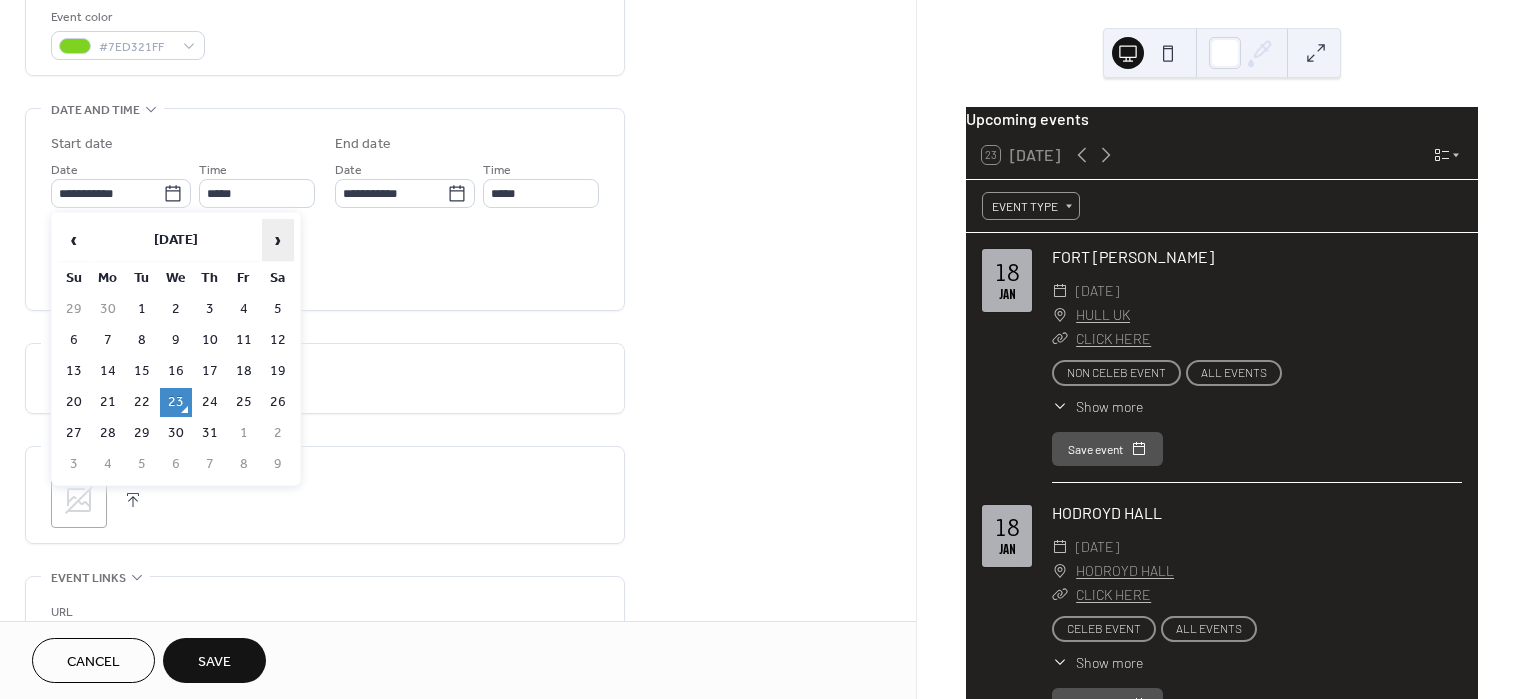 click on "›" at bounding box center (278, 240) 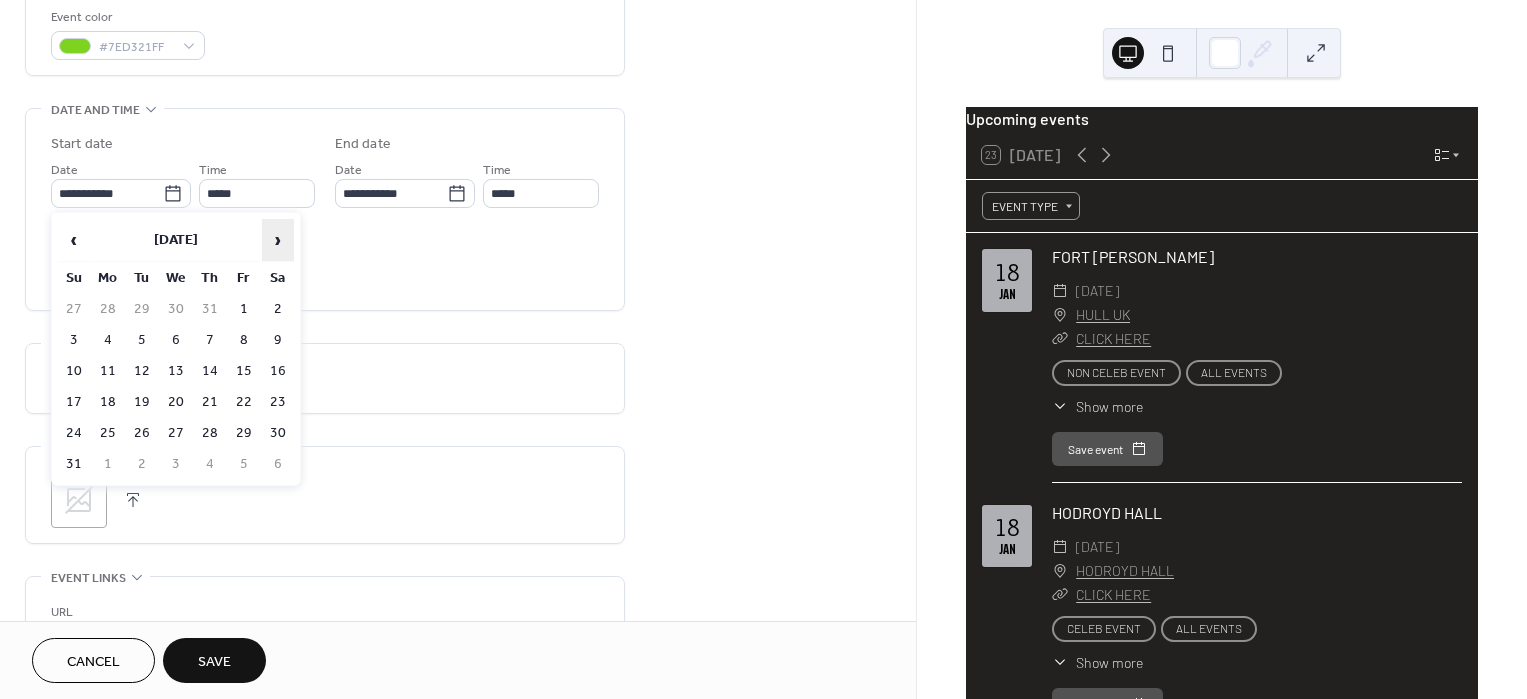 click on "›" at bounding box center [278, 240] 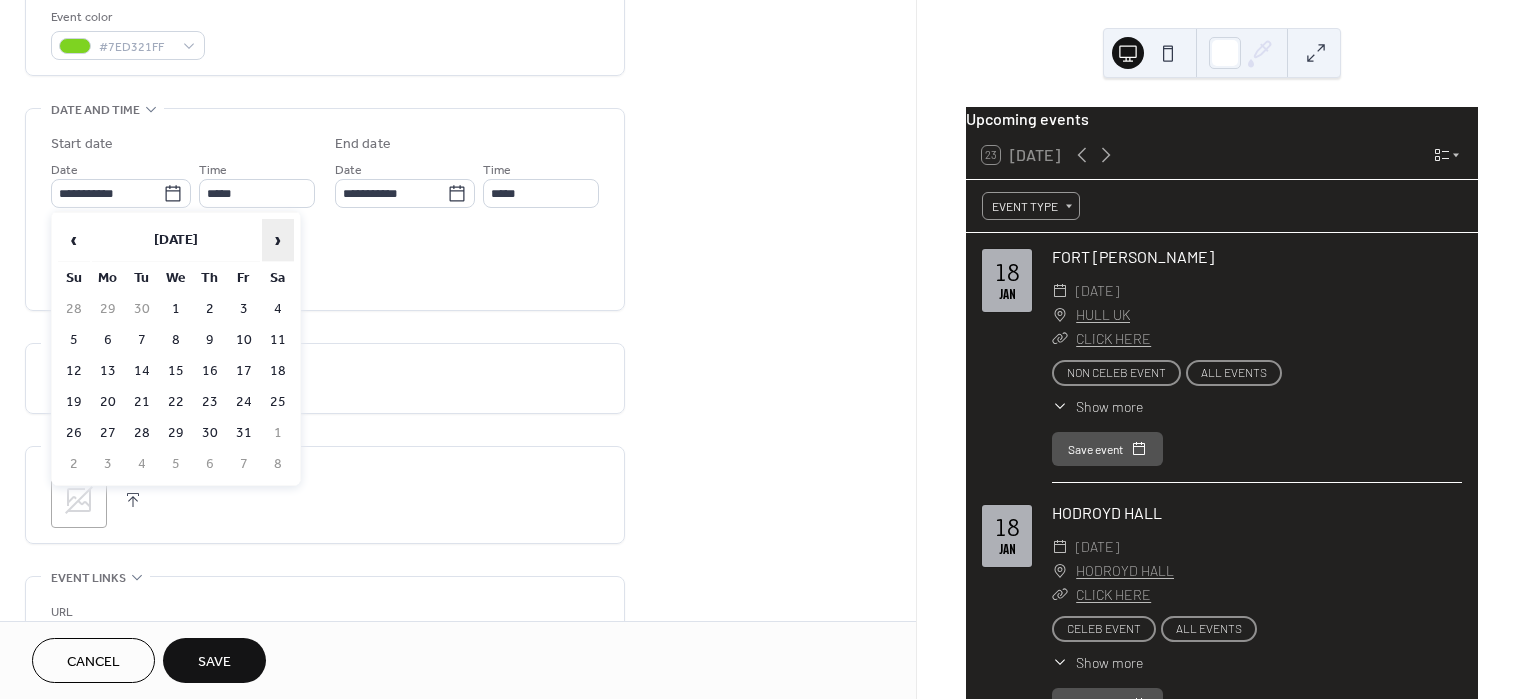 click on "›" at bounding box center [278, 240] 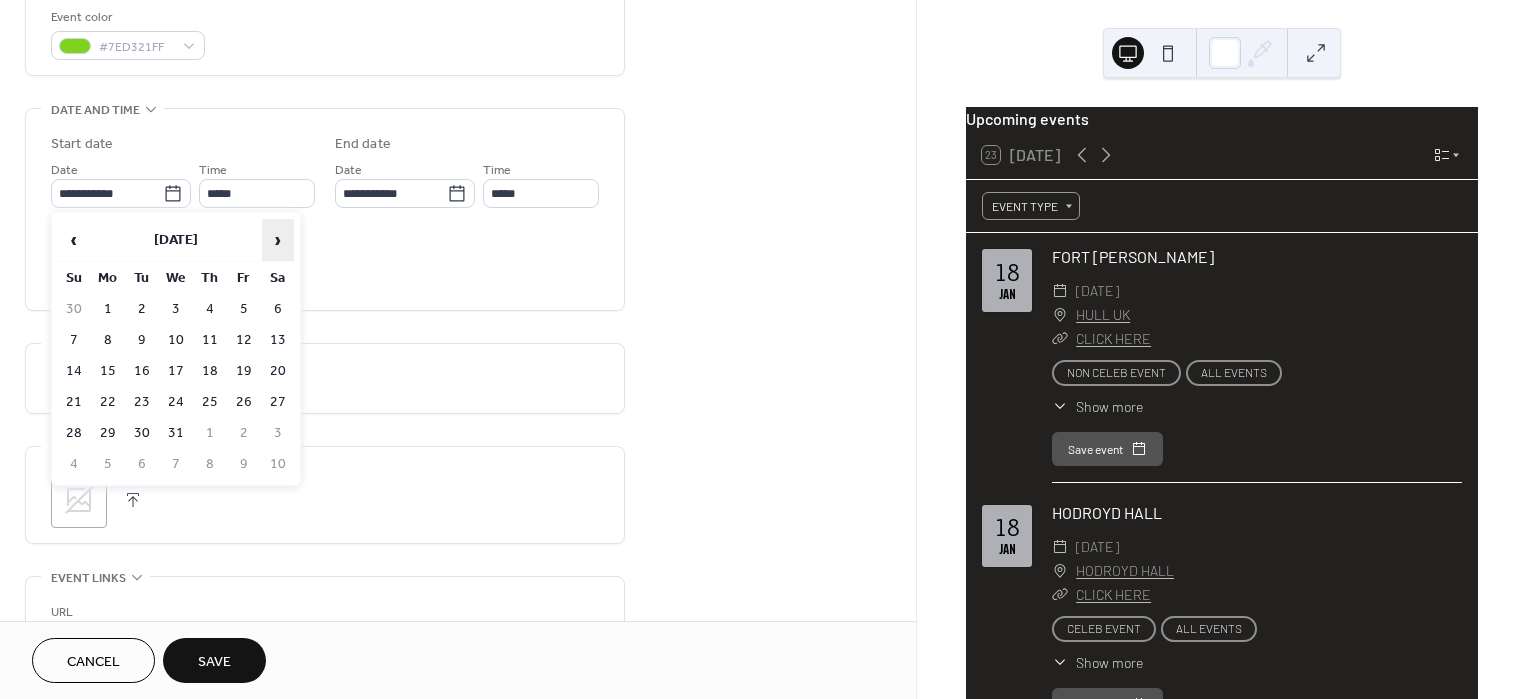 click on "›" at bounding box center [278, 240] 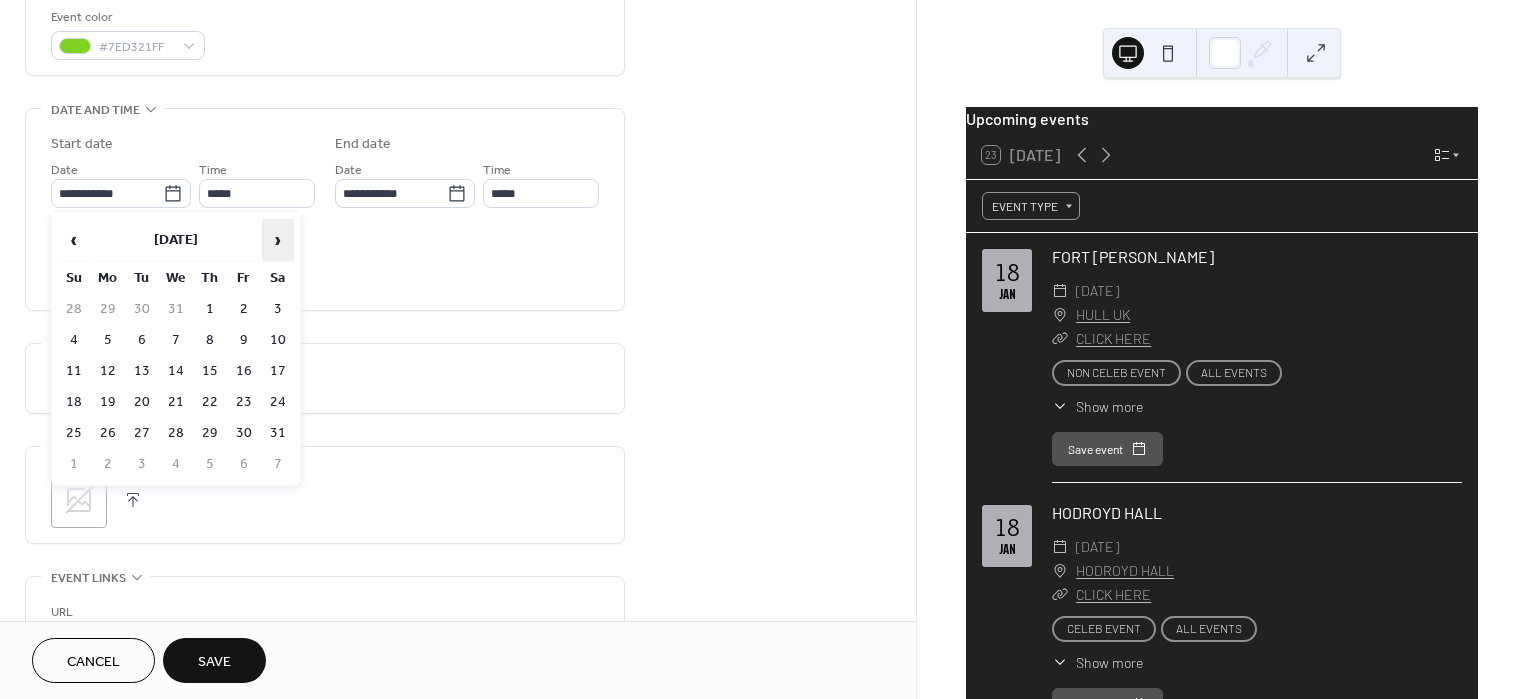 click on "›" at bounding box center (278, 240) 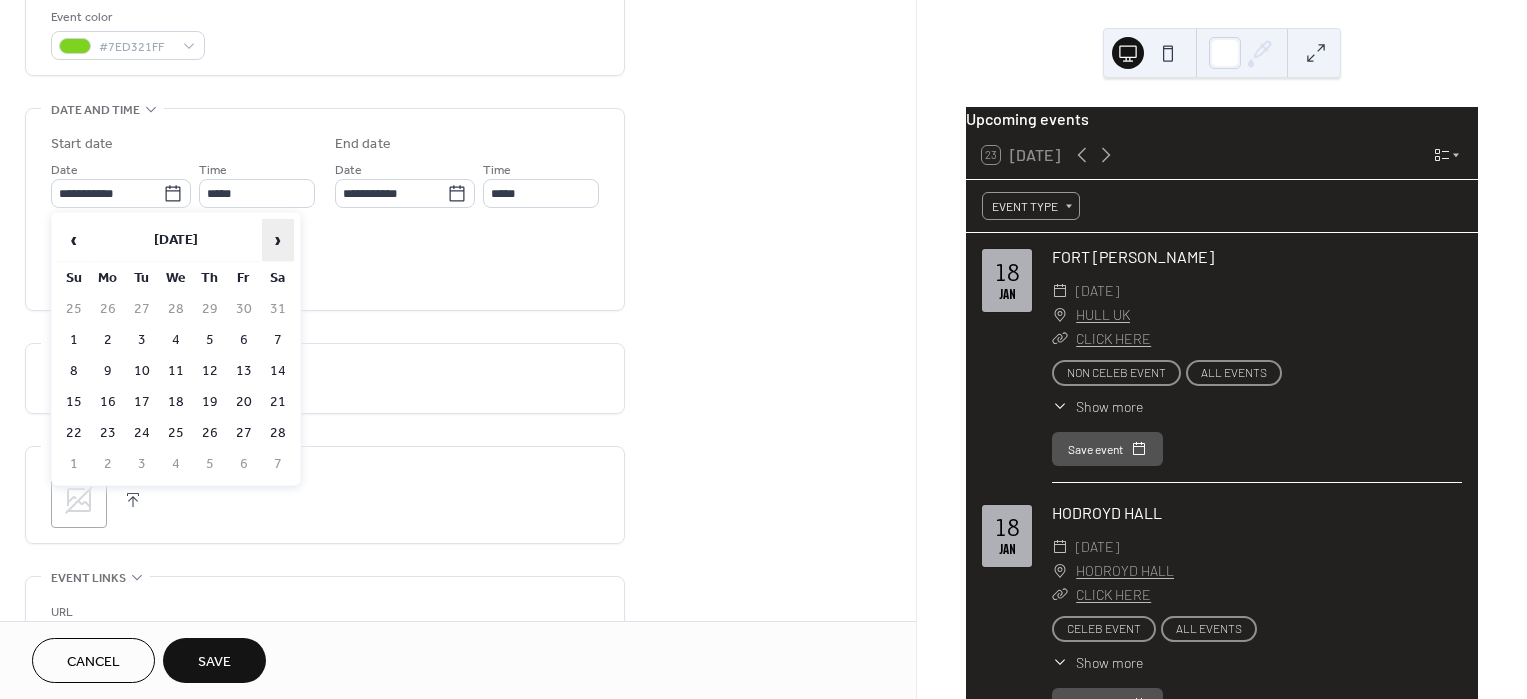 click on "›" at bounding box center [278, 240] 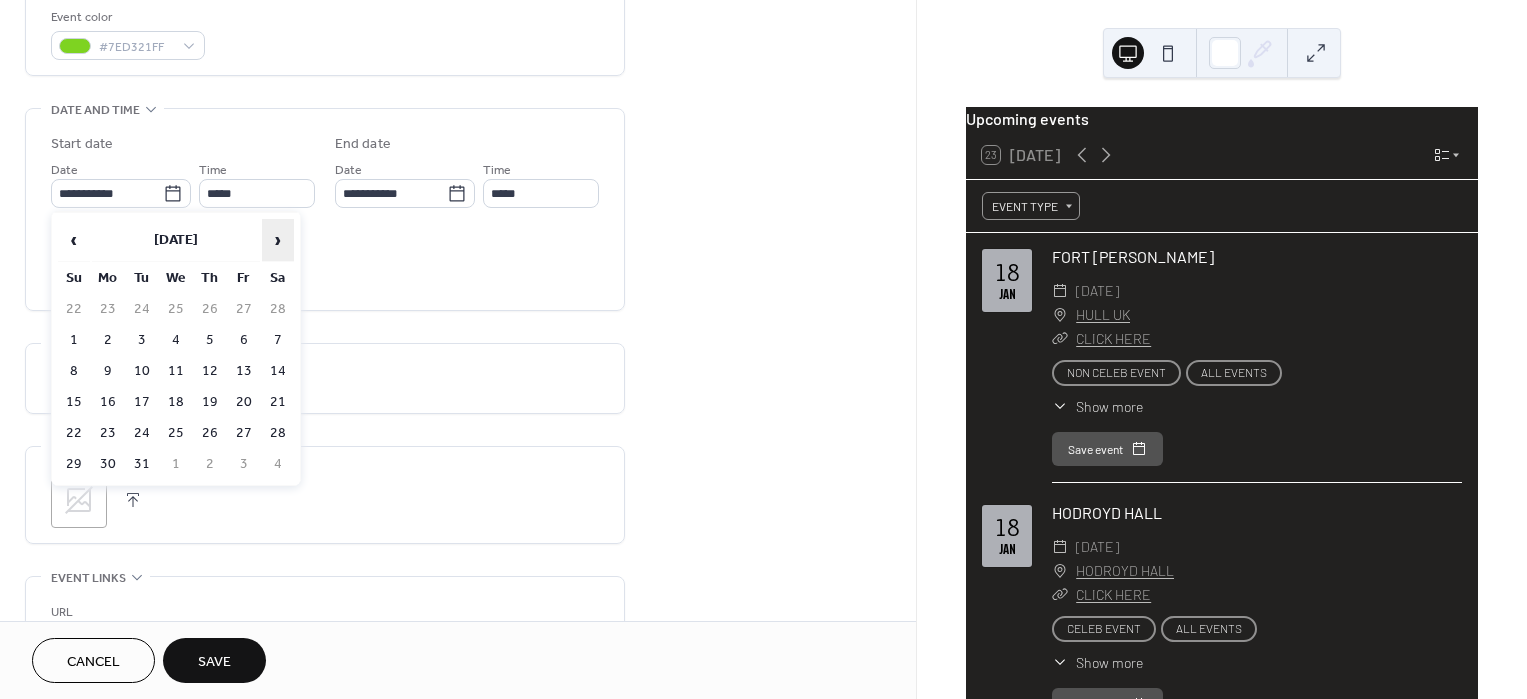 click on "›" at bounding box center (278, 240) 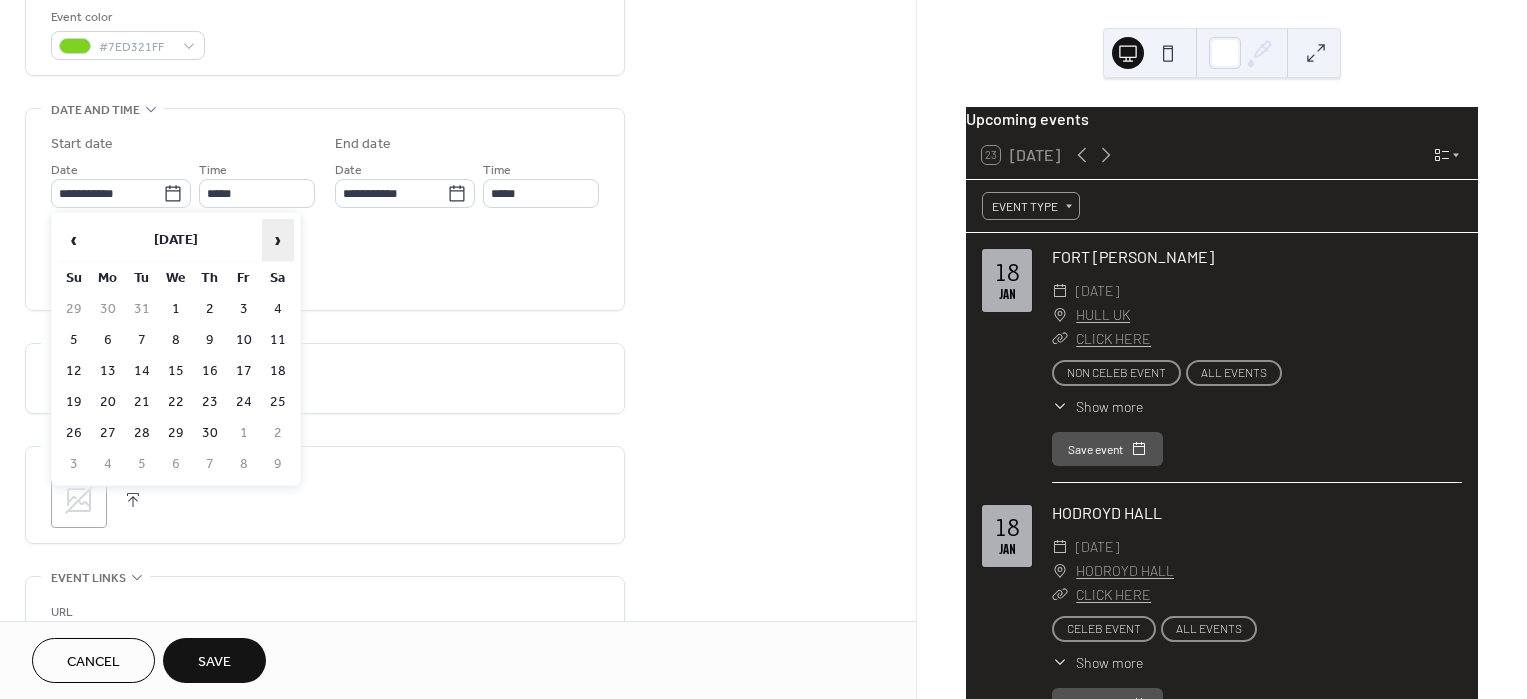 click on "›" at bounding box center [278, 240] 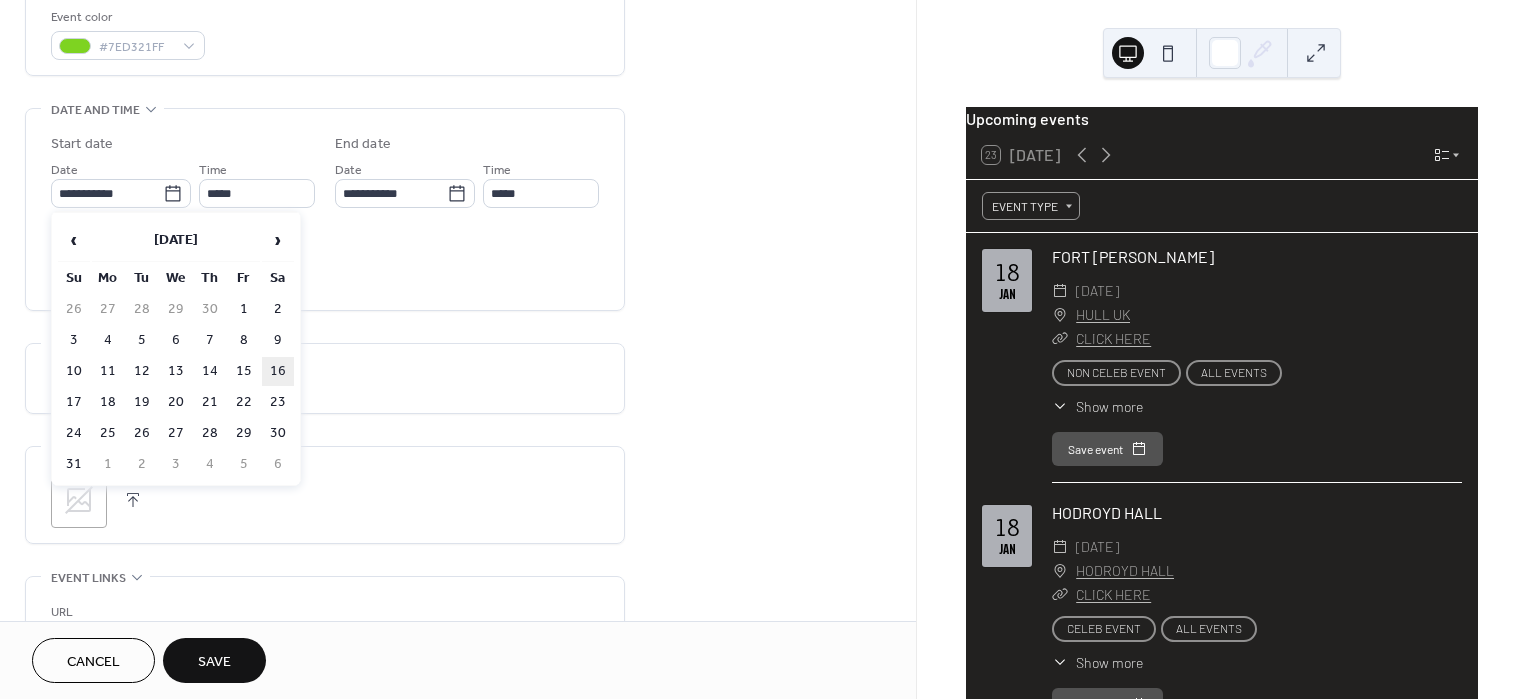 click on "16" at bounding box center (278, 371) 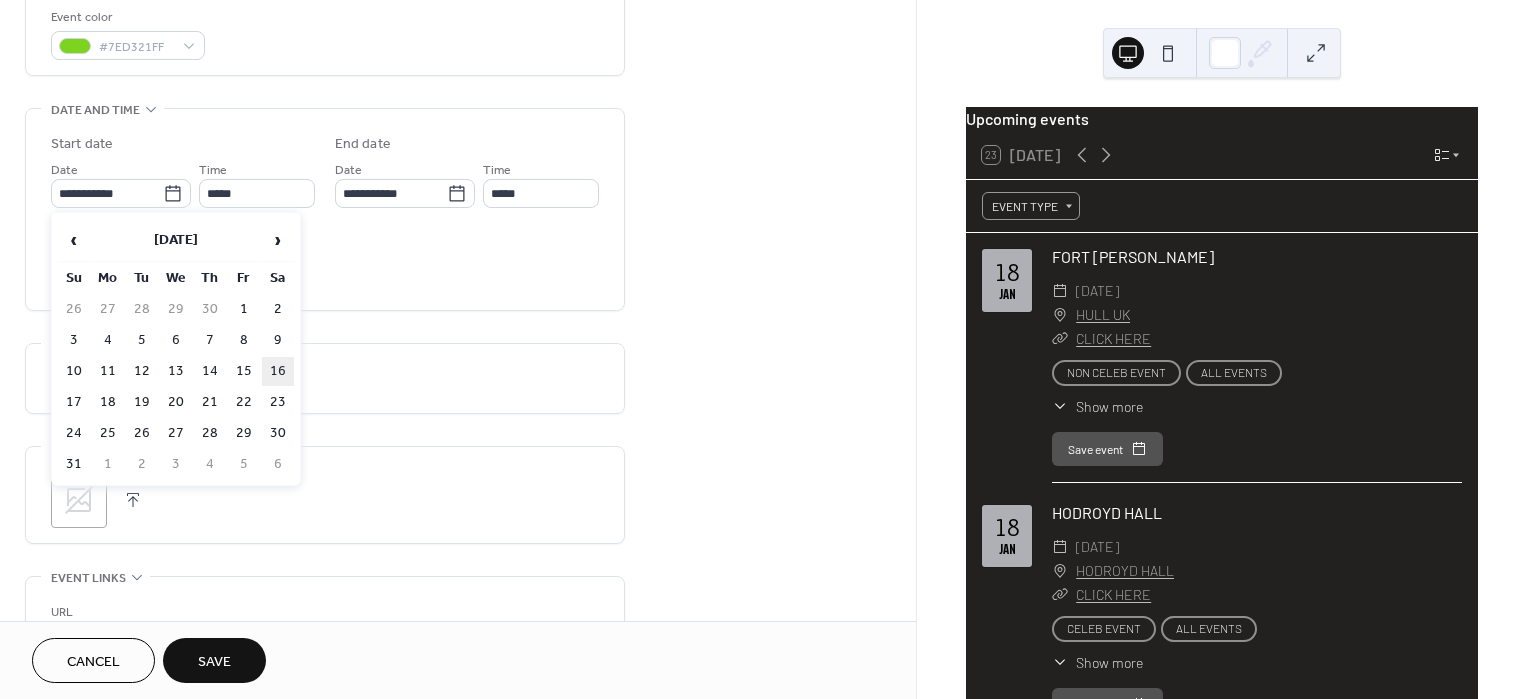 type on "**********" 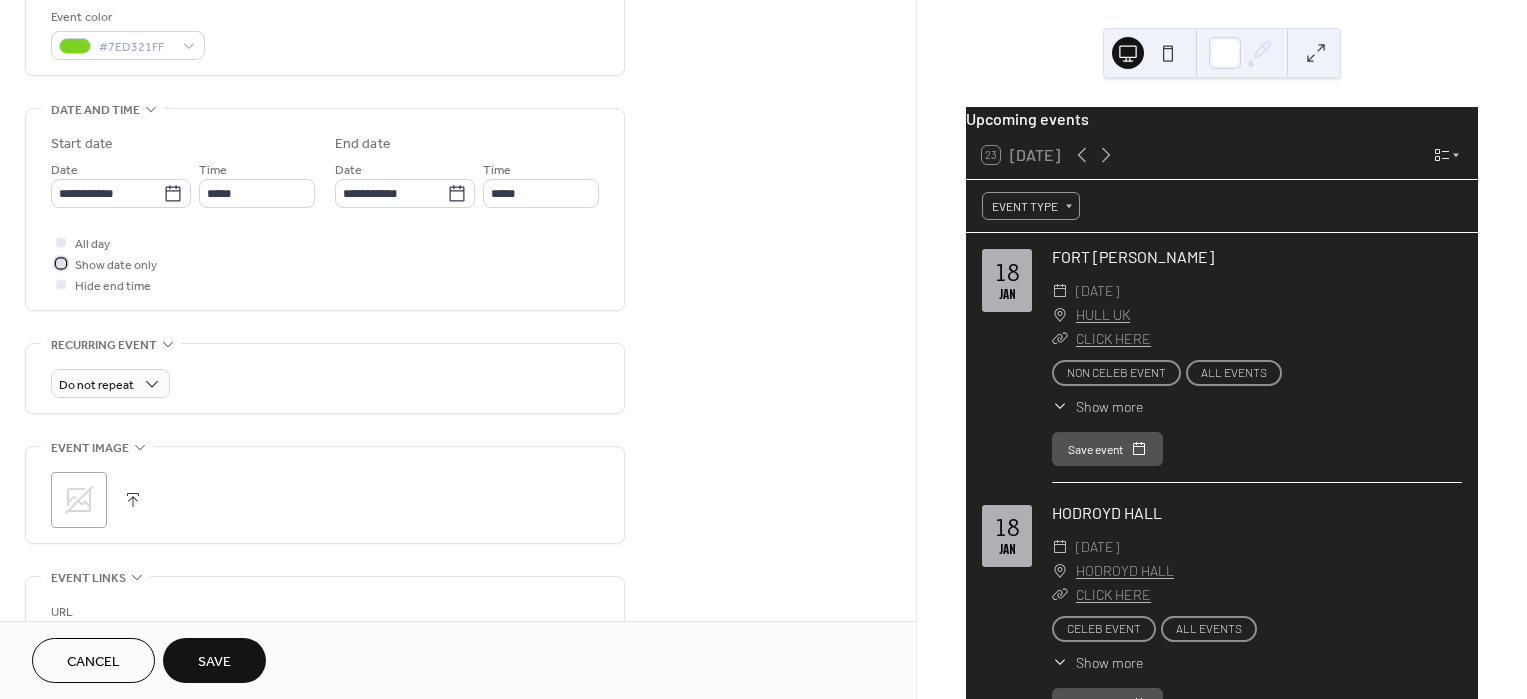 click at bounding box center (61, 263) 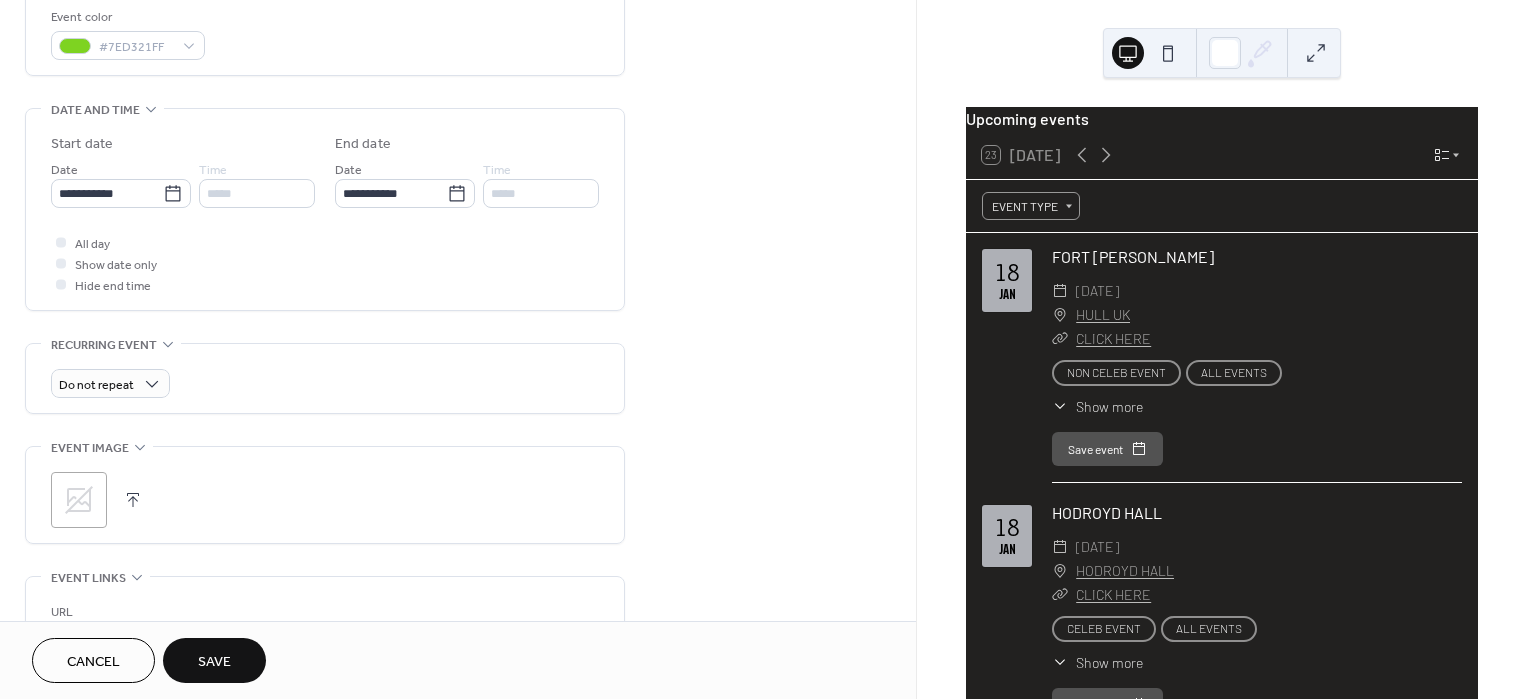click on ";" at bounding box center [79, 500] 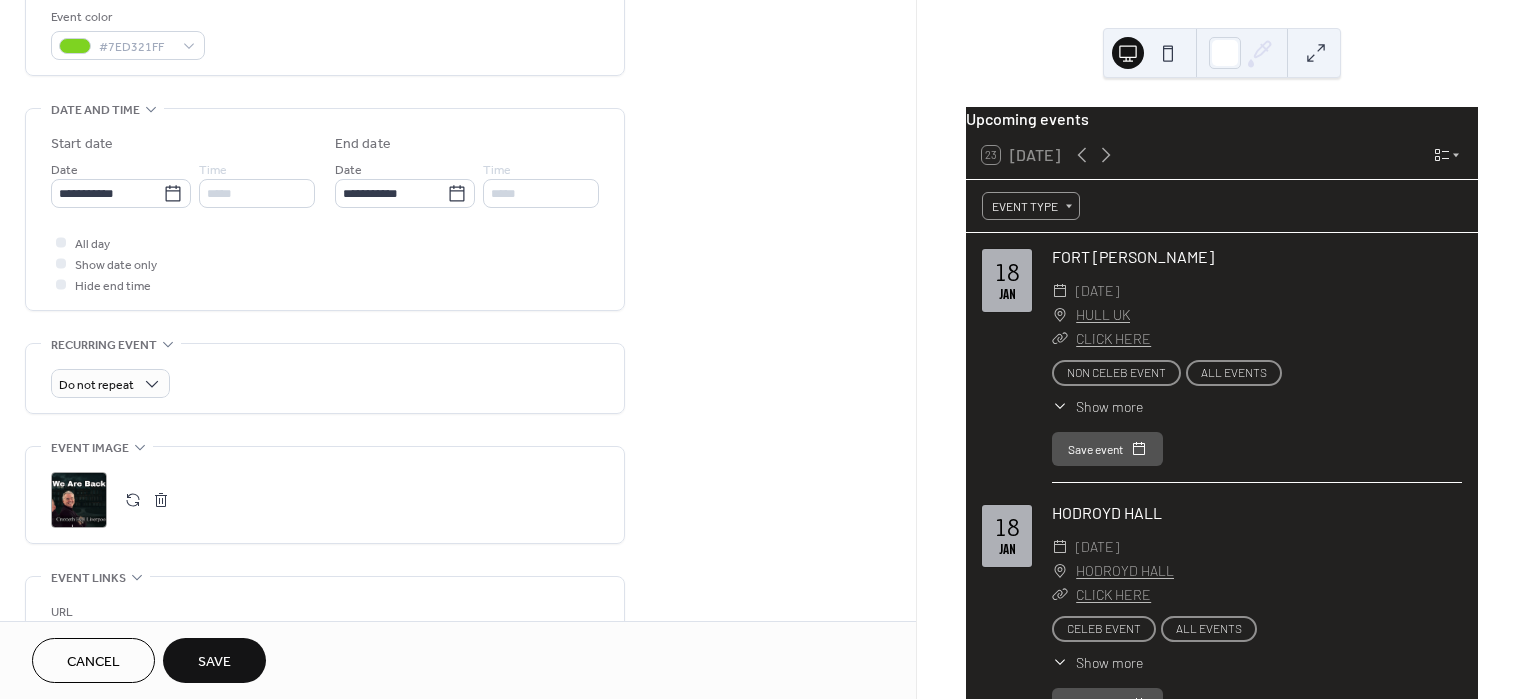 scroll, scrollTop: 1056, scrollLeft: 0, axis: vertical 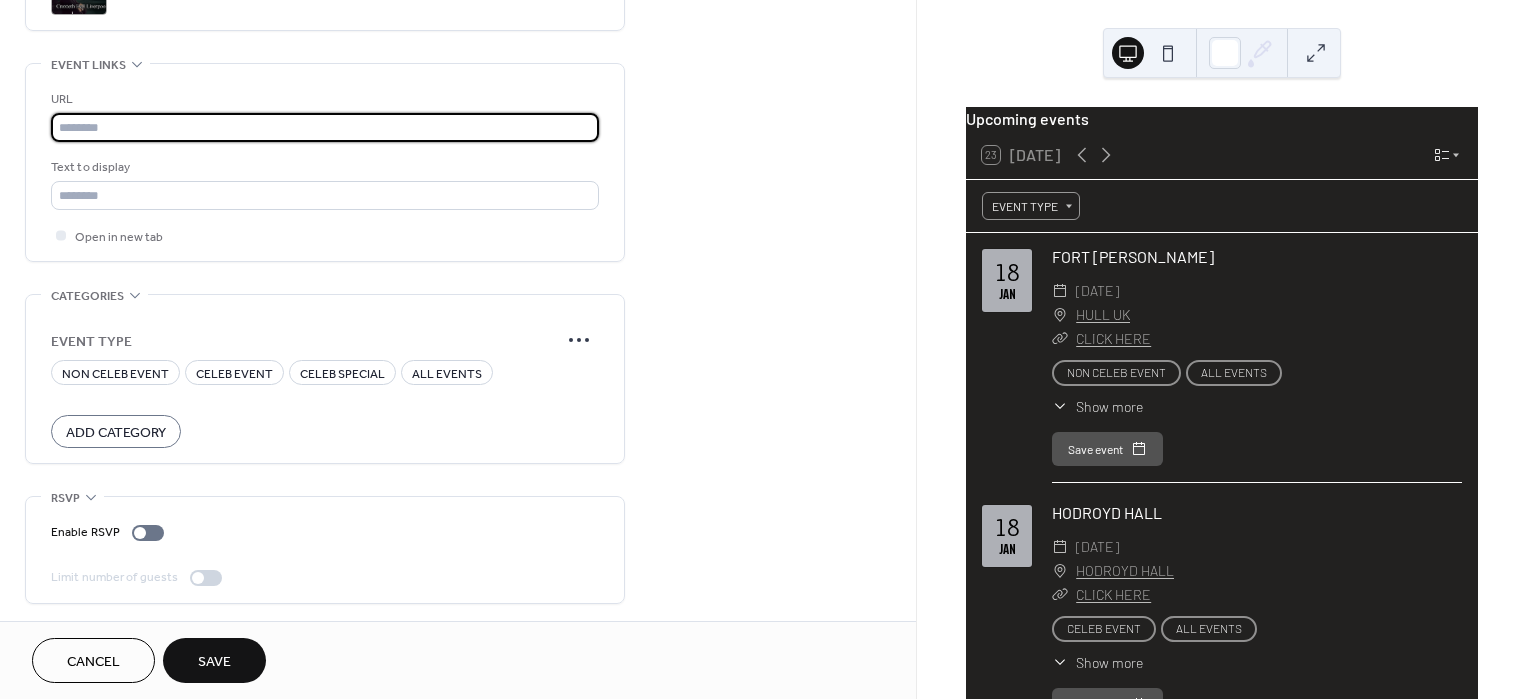 click at bounding box center (325, 127) 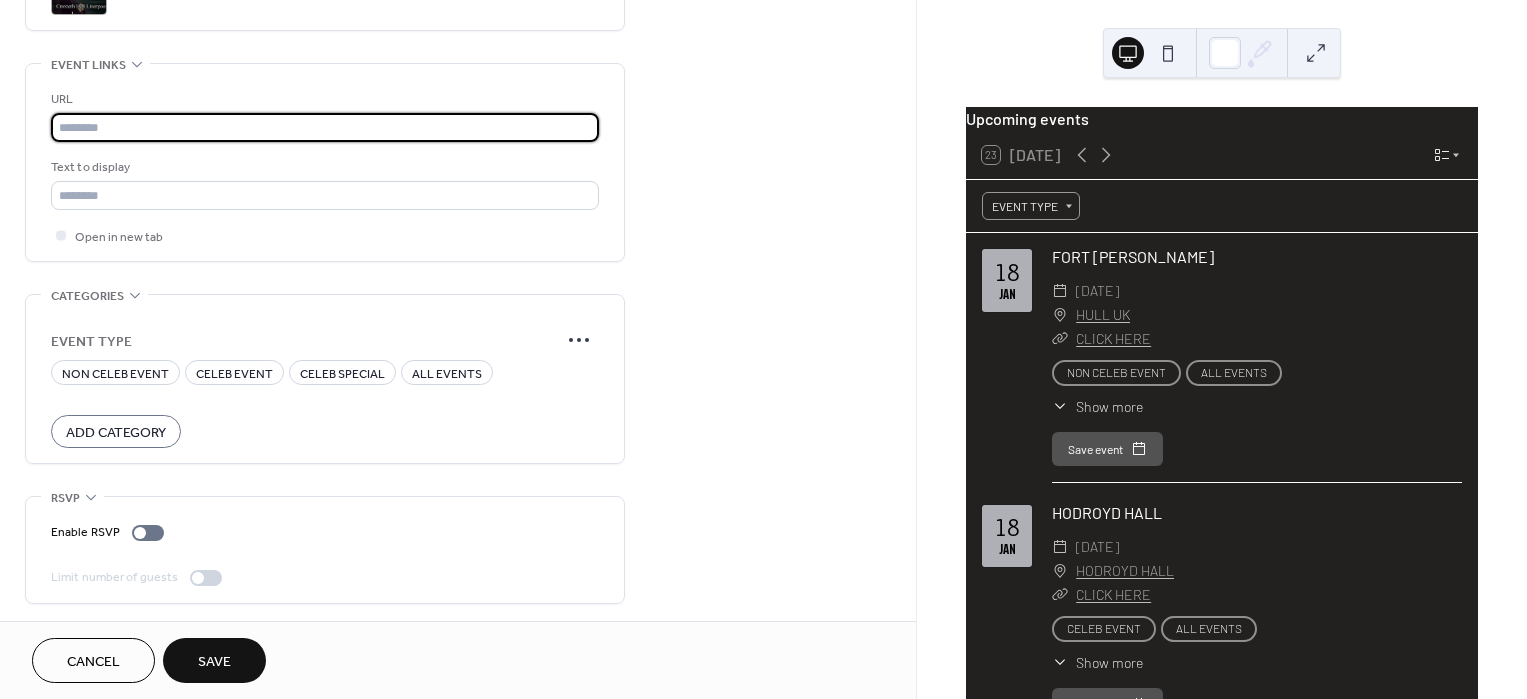 paste on "**********" 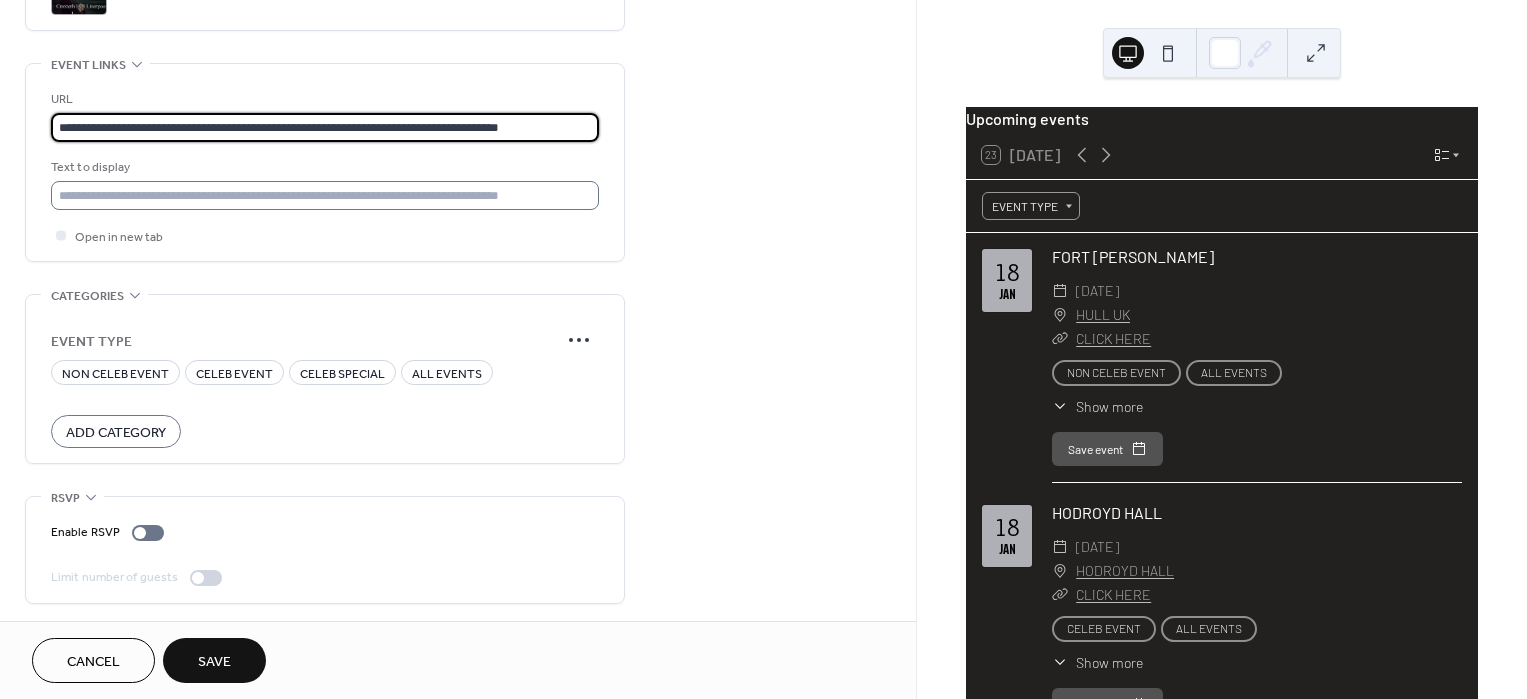 type on "**********" 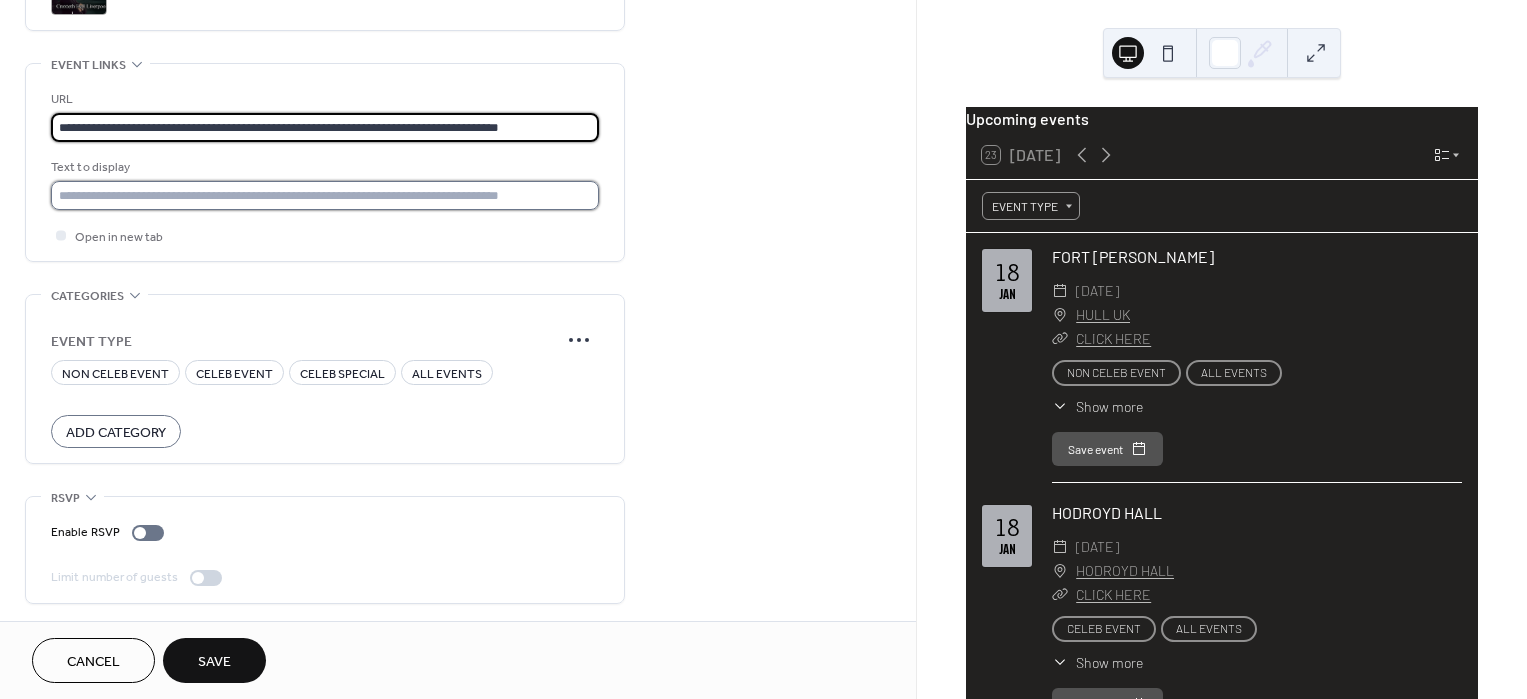 click at bounding box center [325, 195] 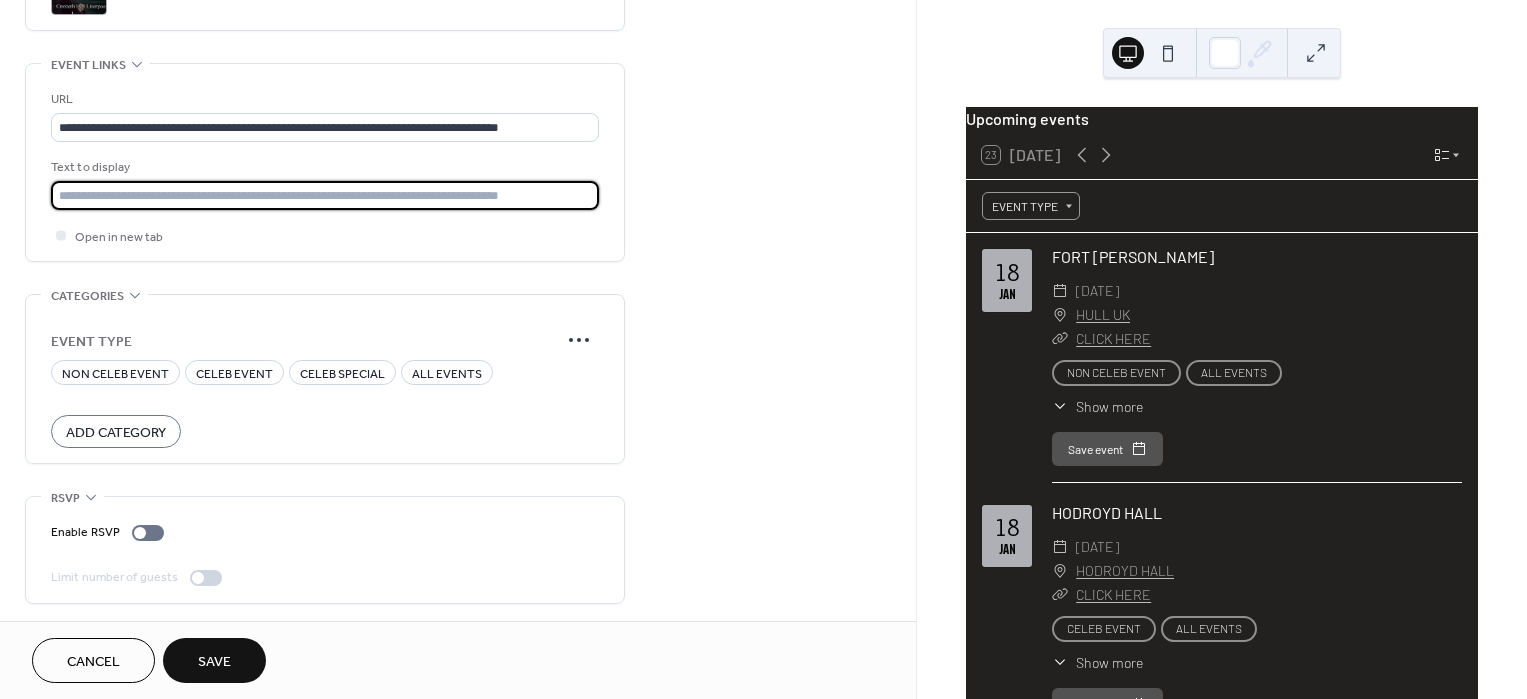 type on "**********" 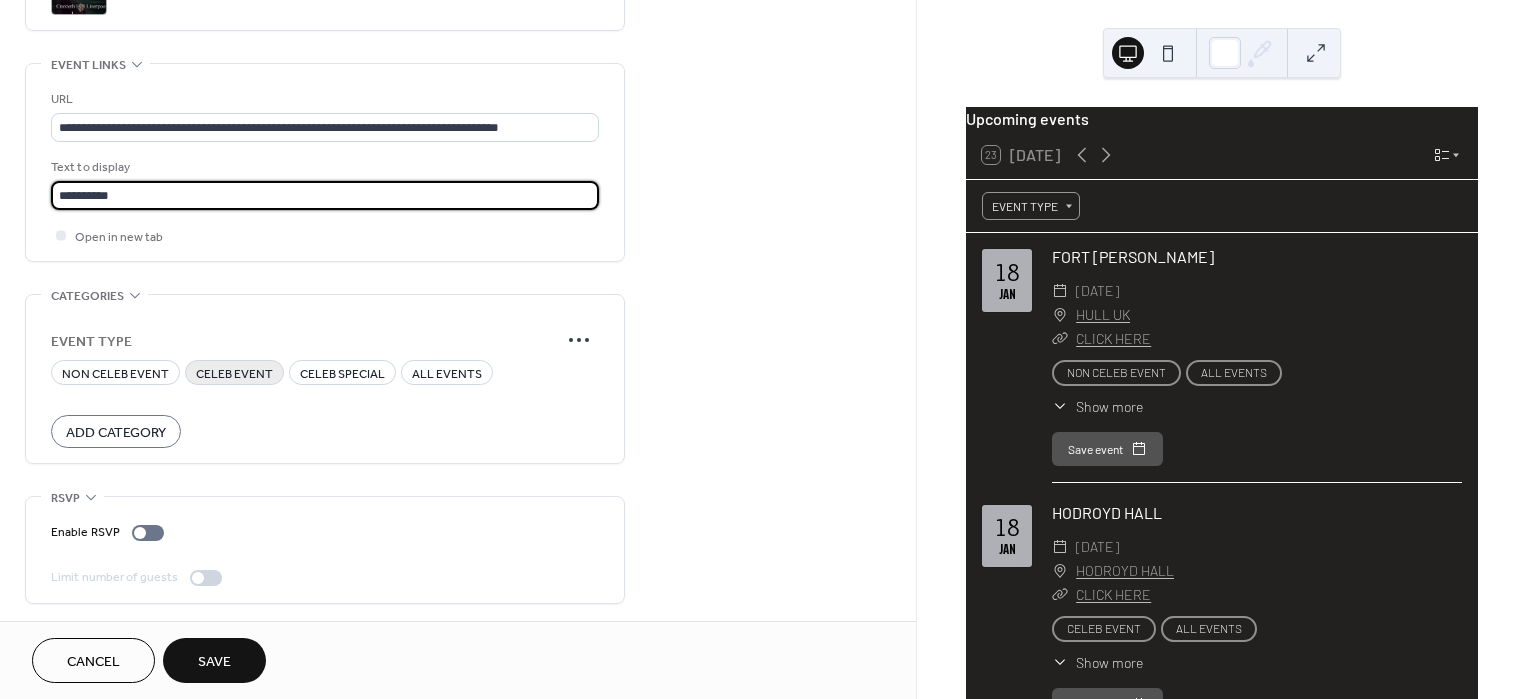 click on "CELEB EVENT" at bounding box center [234, 374] 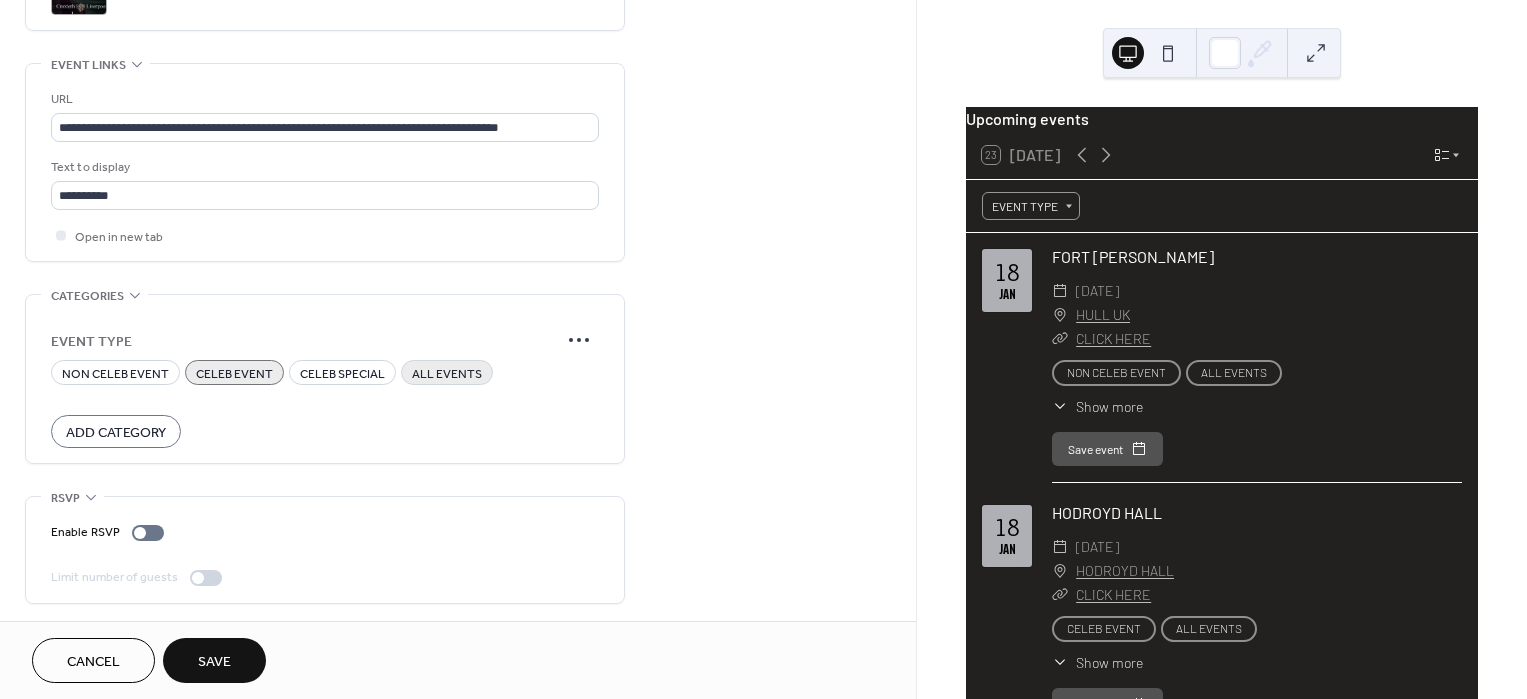 click on "ALL EVENTS" at bounding box center [447, 374] 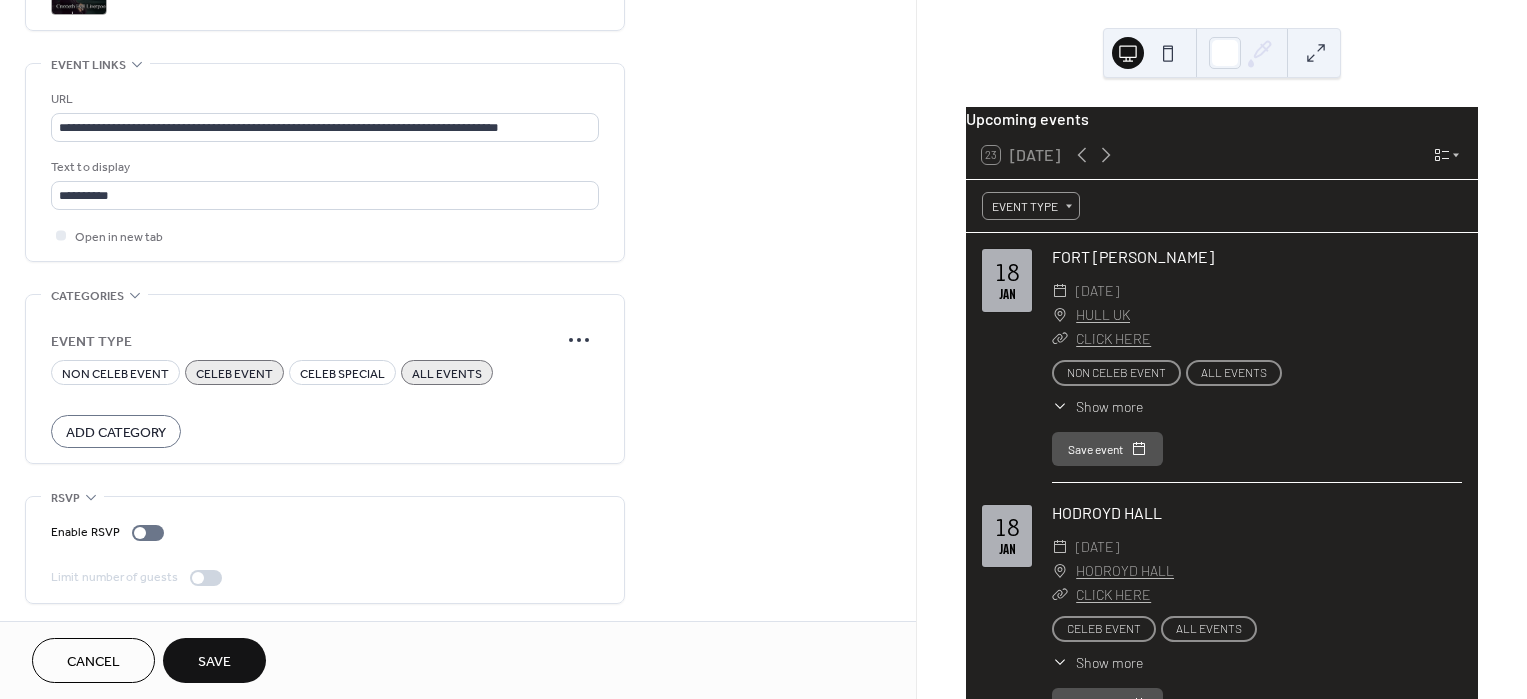 click on "Save" at bounding box center (214, 660) 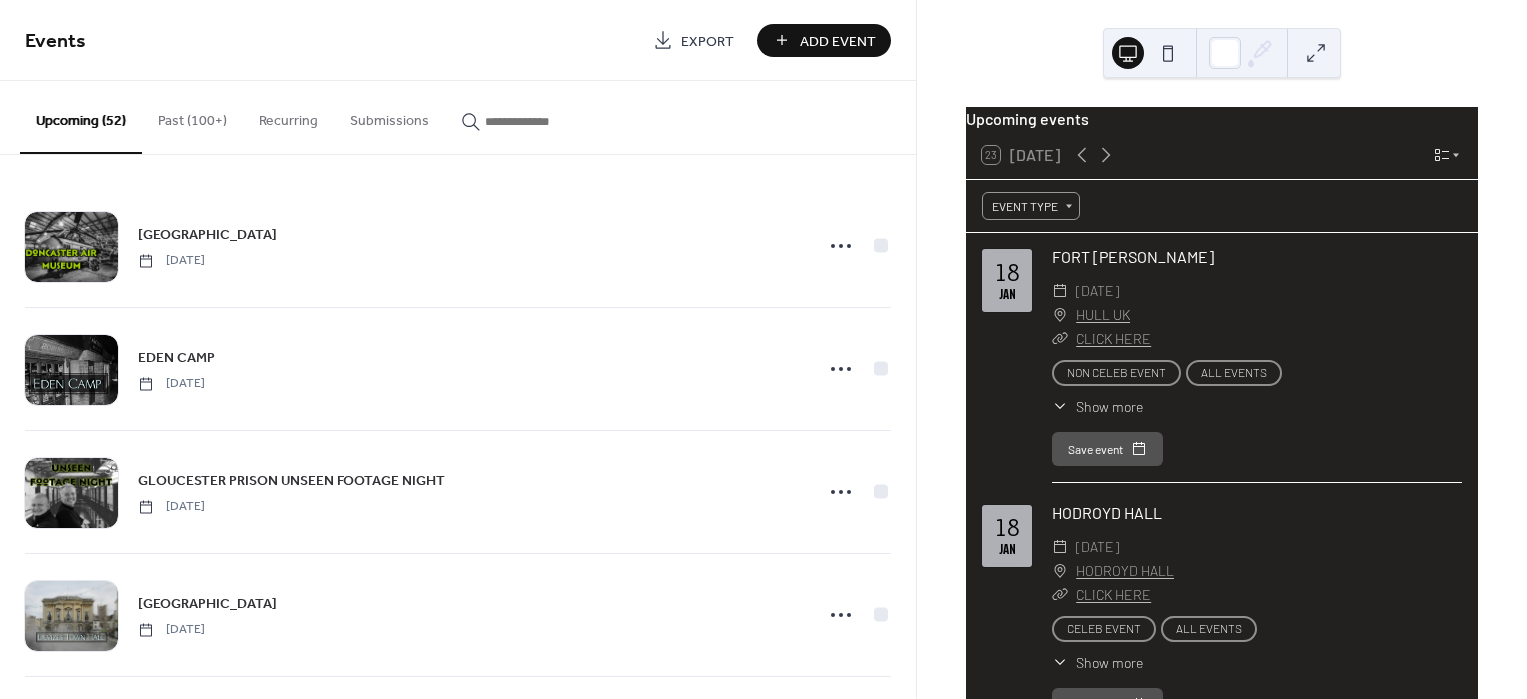 click on "Add Event" at bounding box center (838, 41) 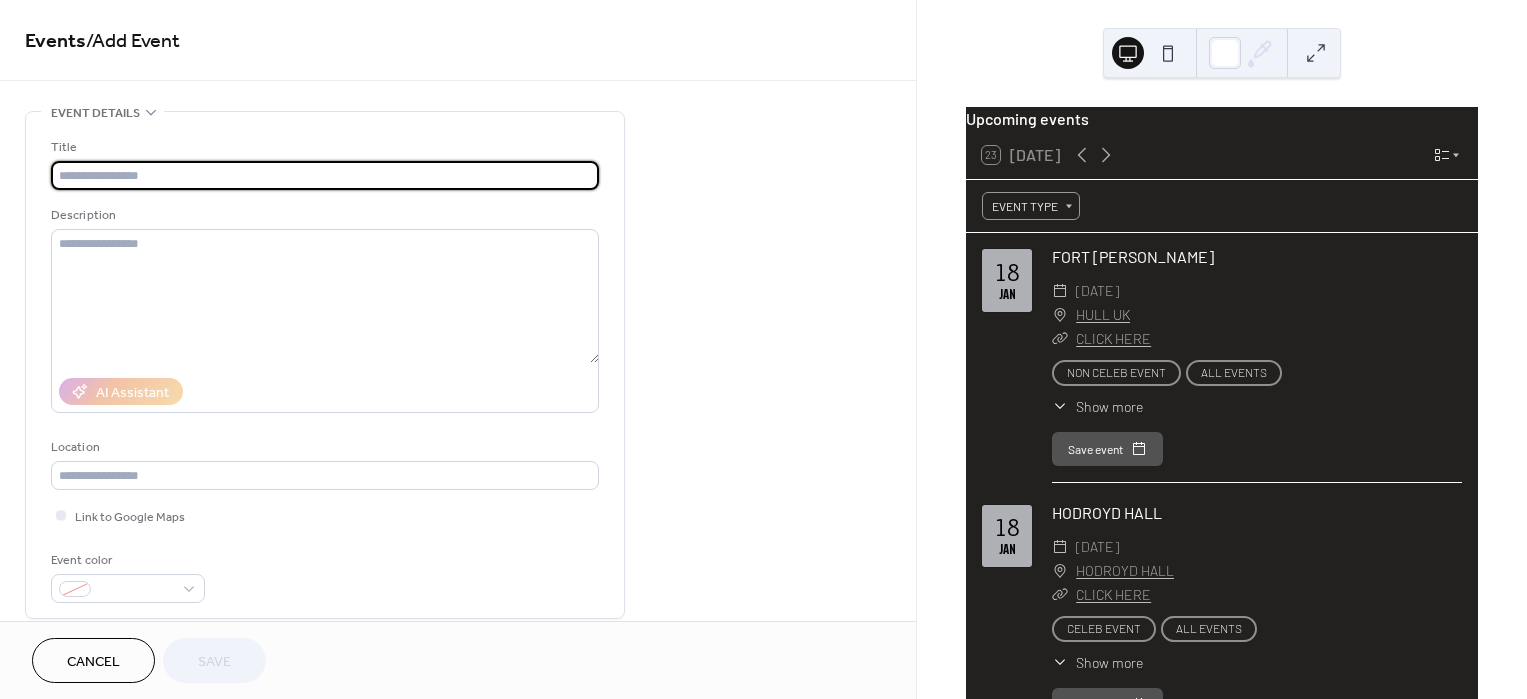 click at bounding box center (325, 175) 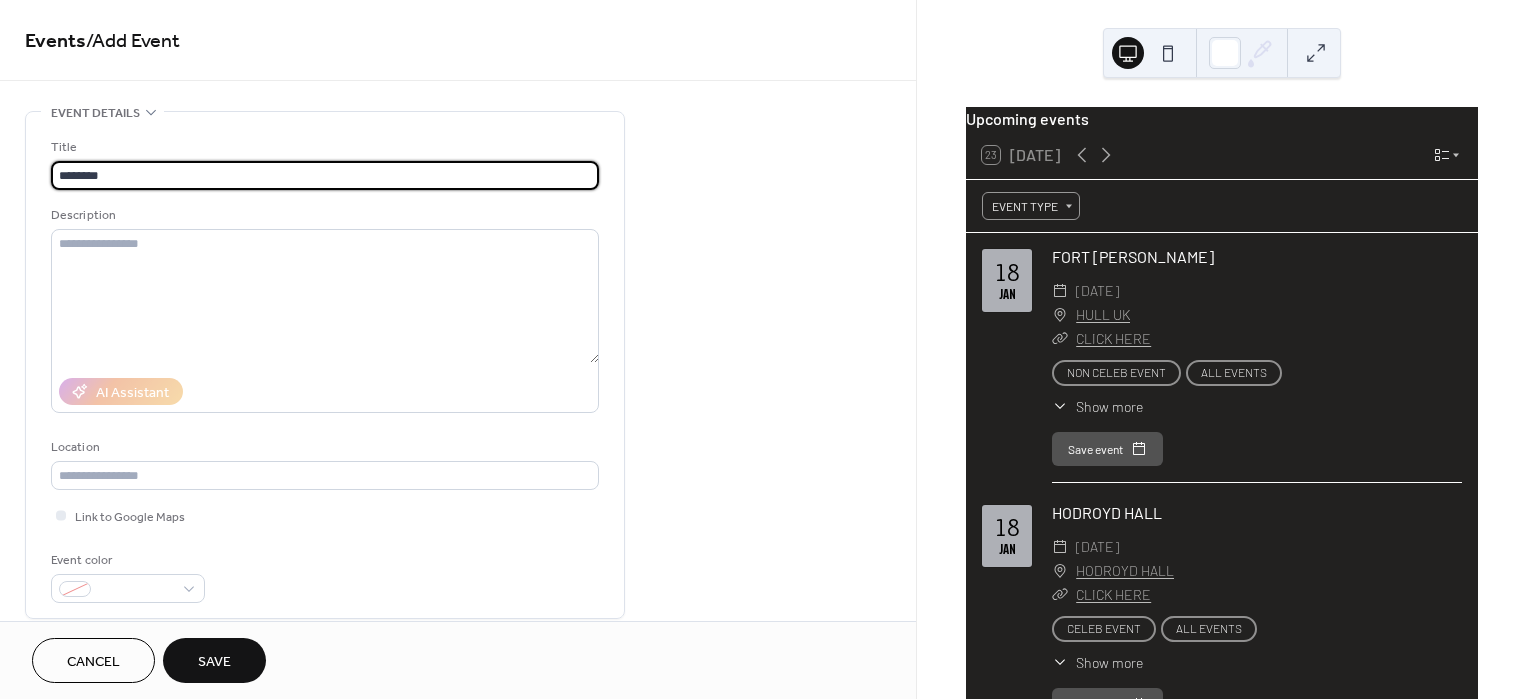 click on "********" at bounding box center (325, 175) 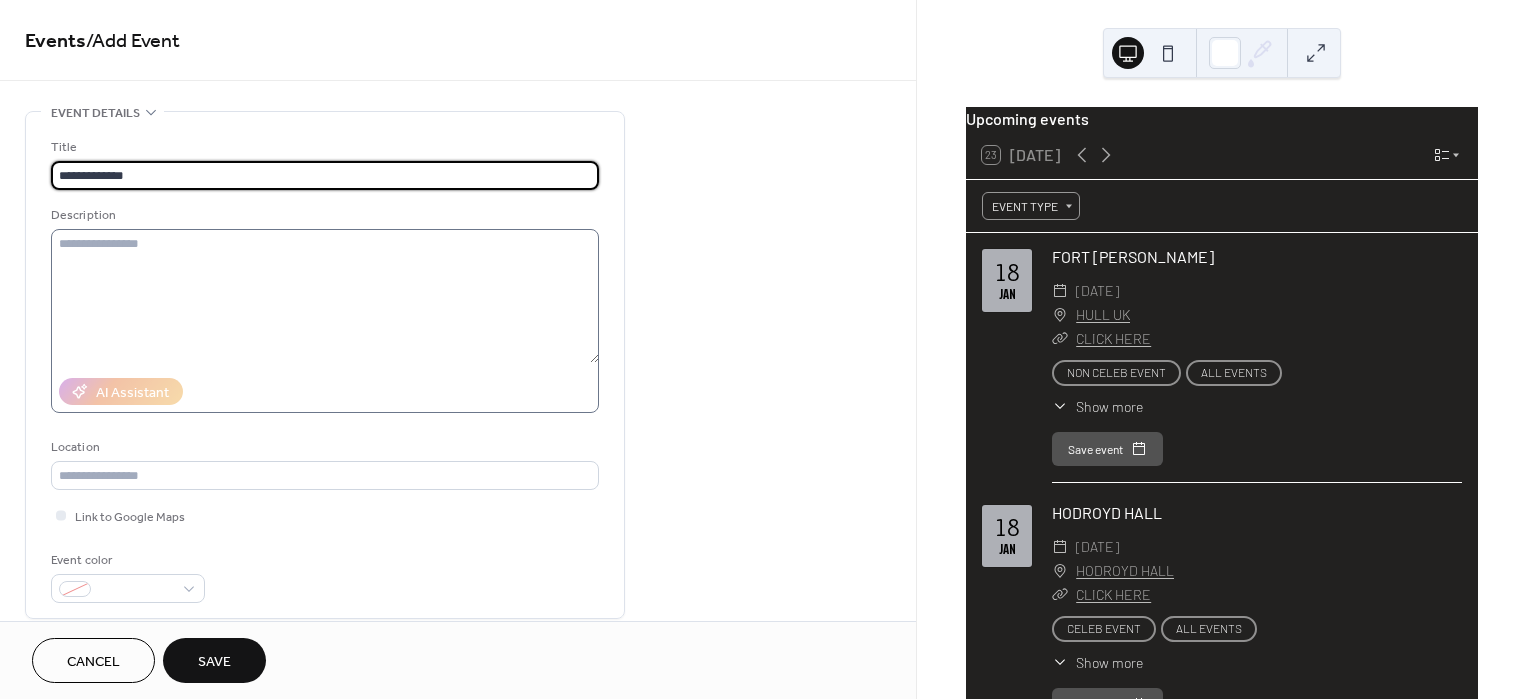 type on "**********" 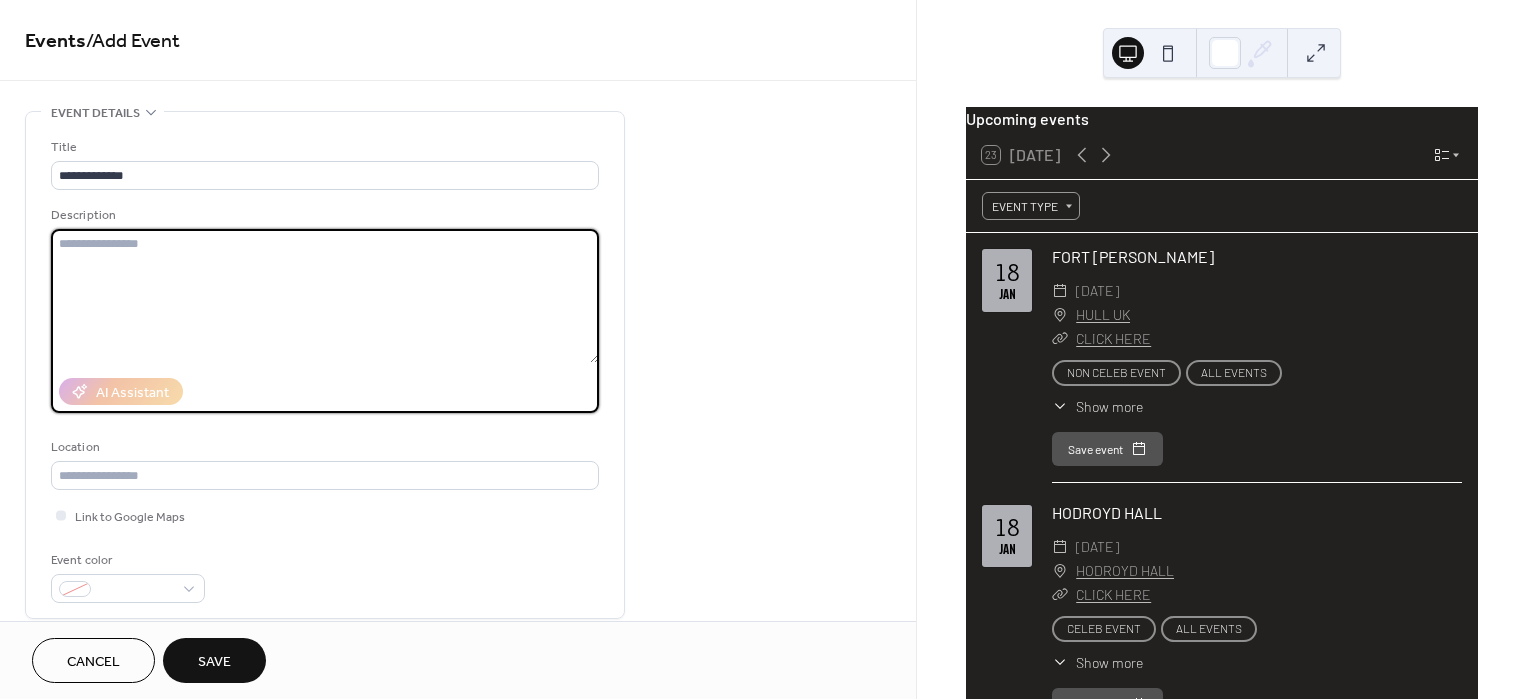 click at bounding box center (325, 296) 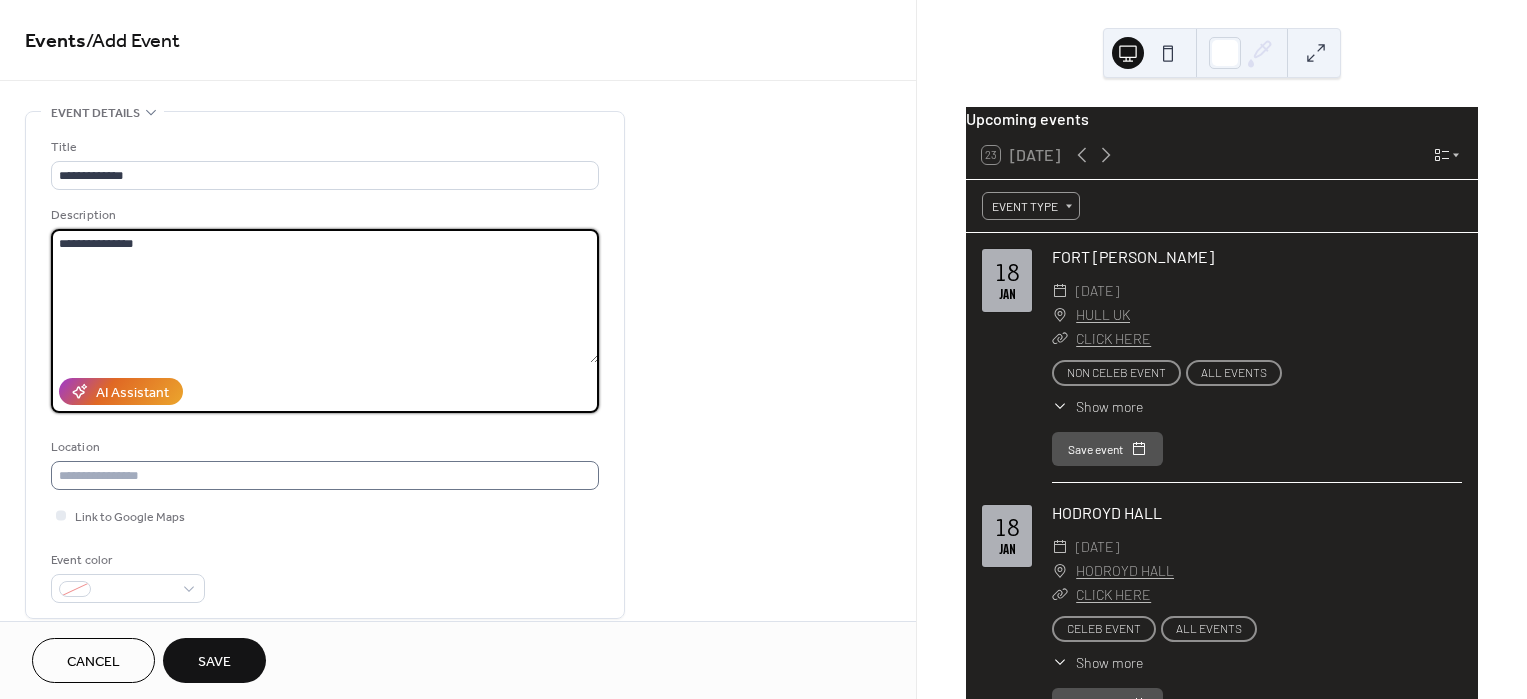 type on "**********" 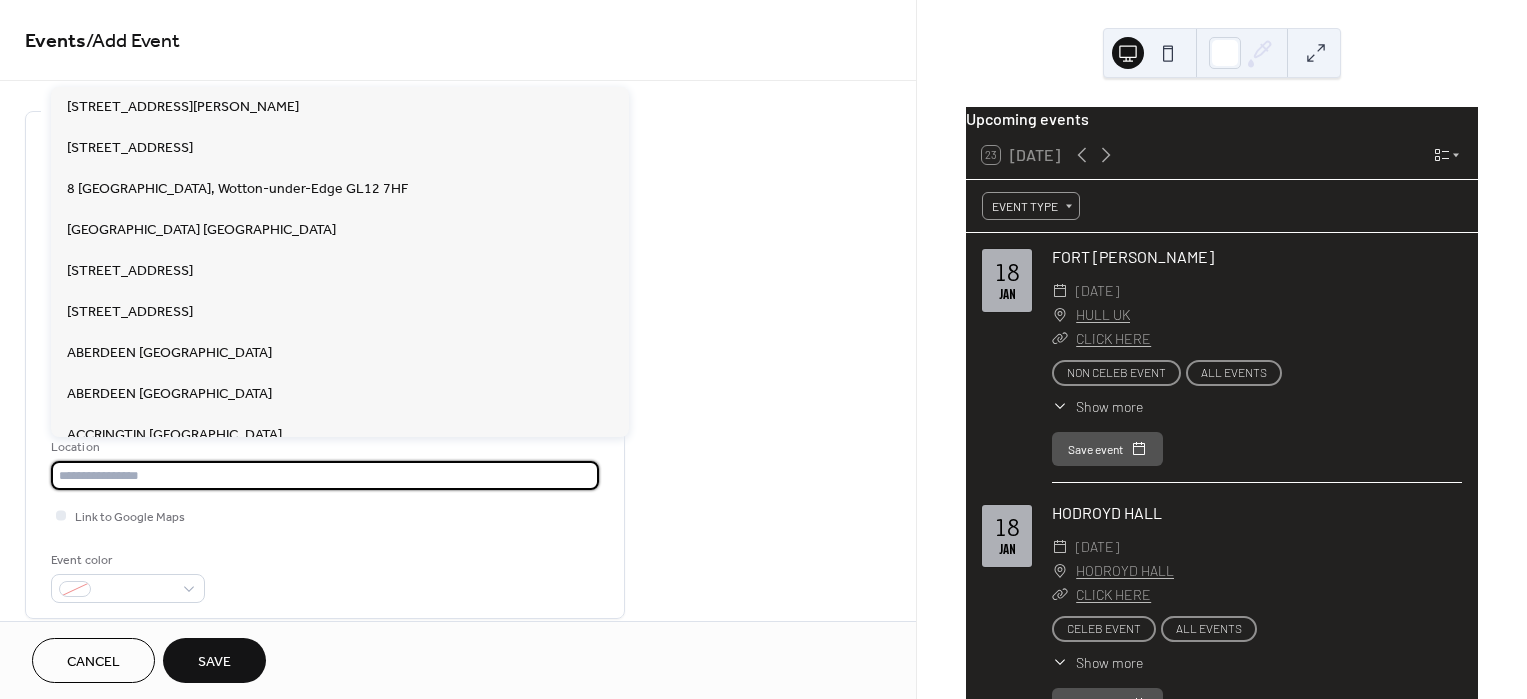 click at bounding box center (325, 475) 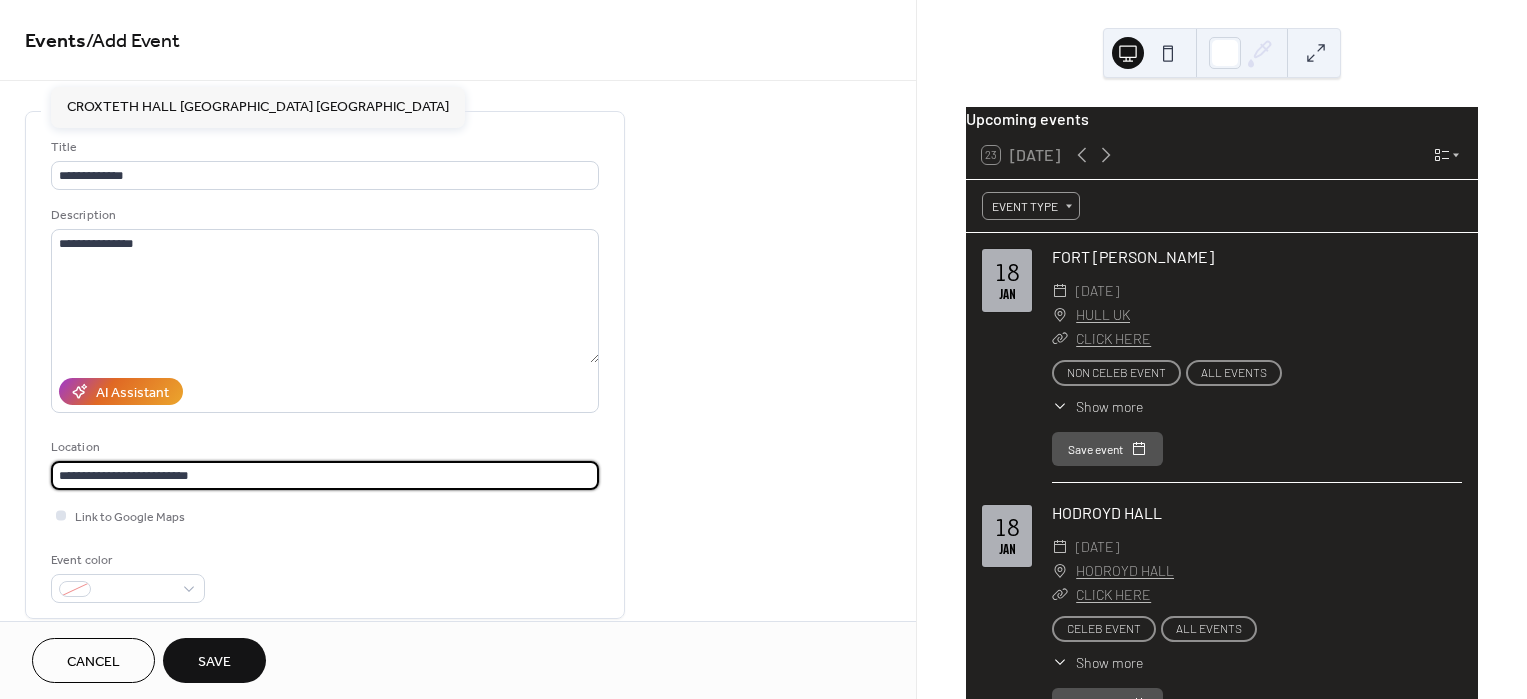 type on "**********" 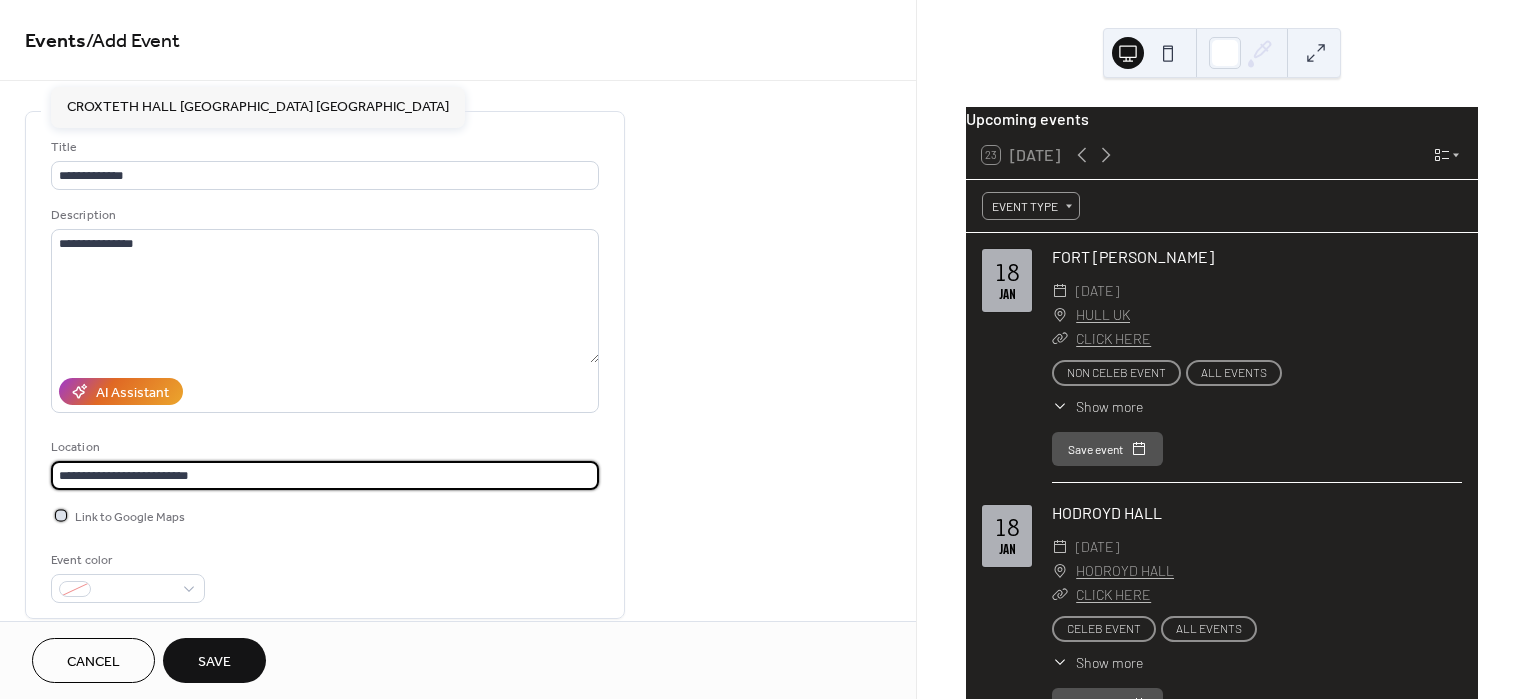 click at bounding box center [61, 515] 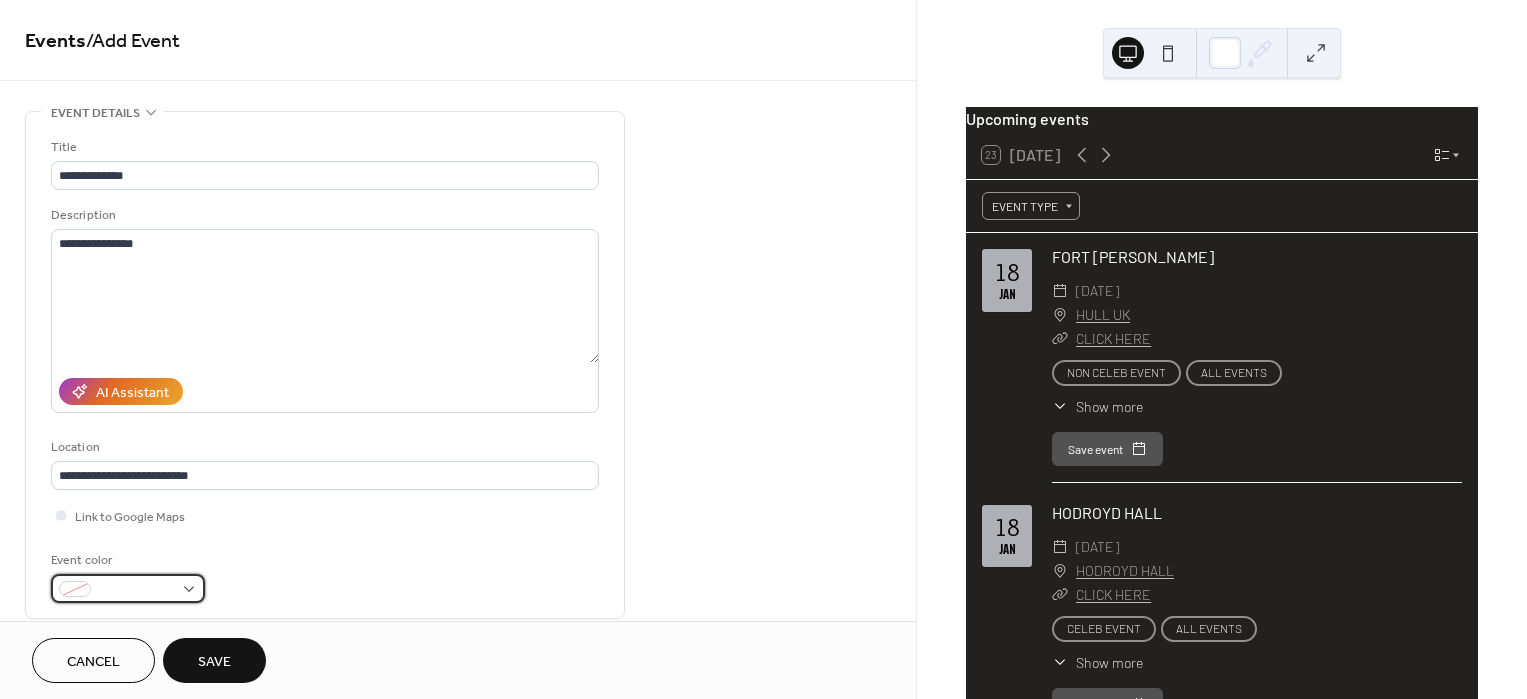 click at bounding box center (128, 588) 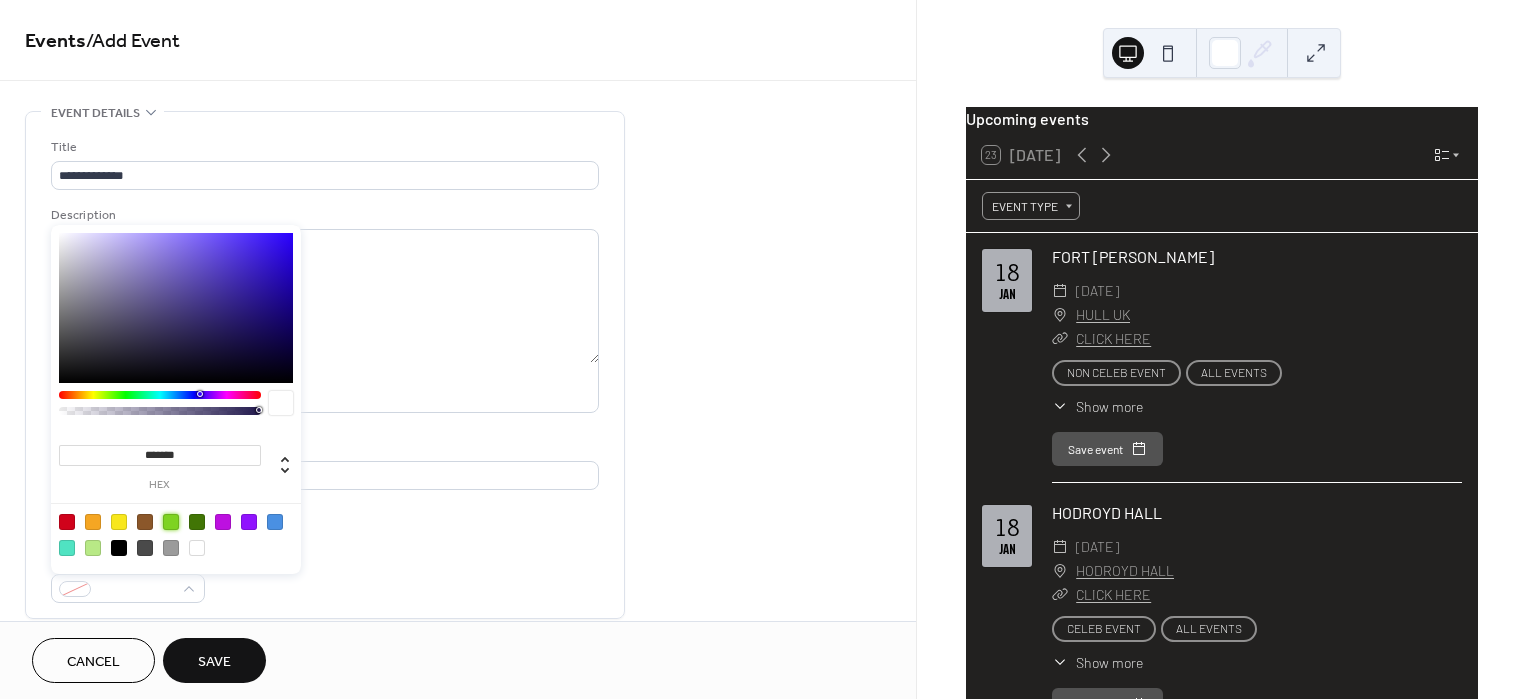 click at bounding box center [171, 522] 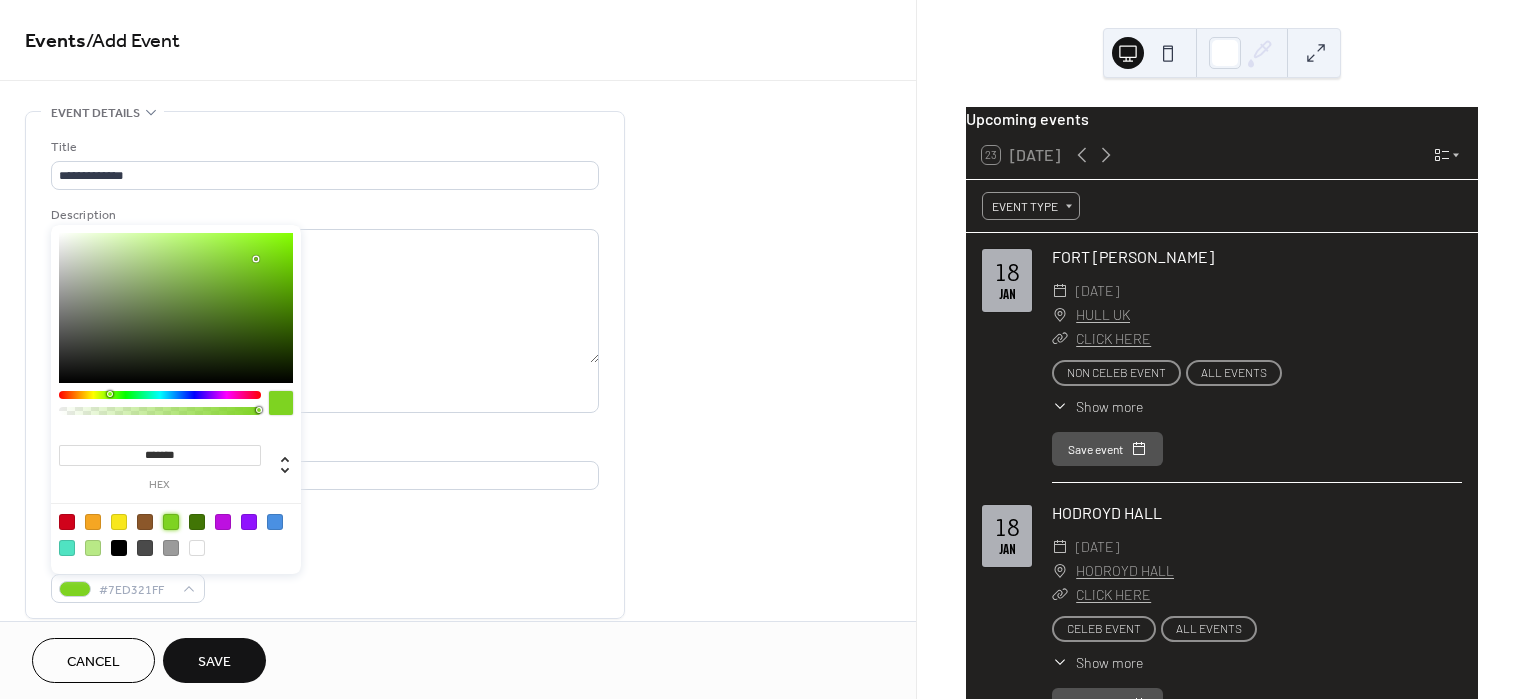 click on "**********" at bounding box center (458, 895) 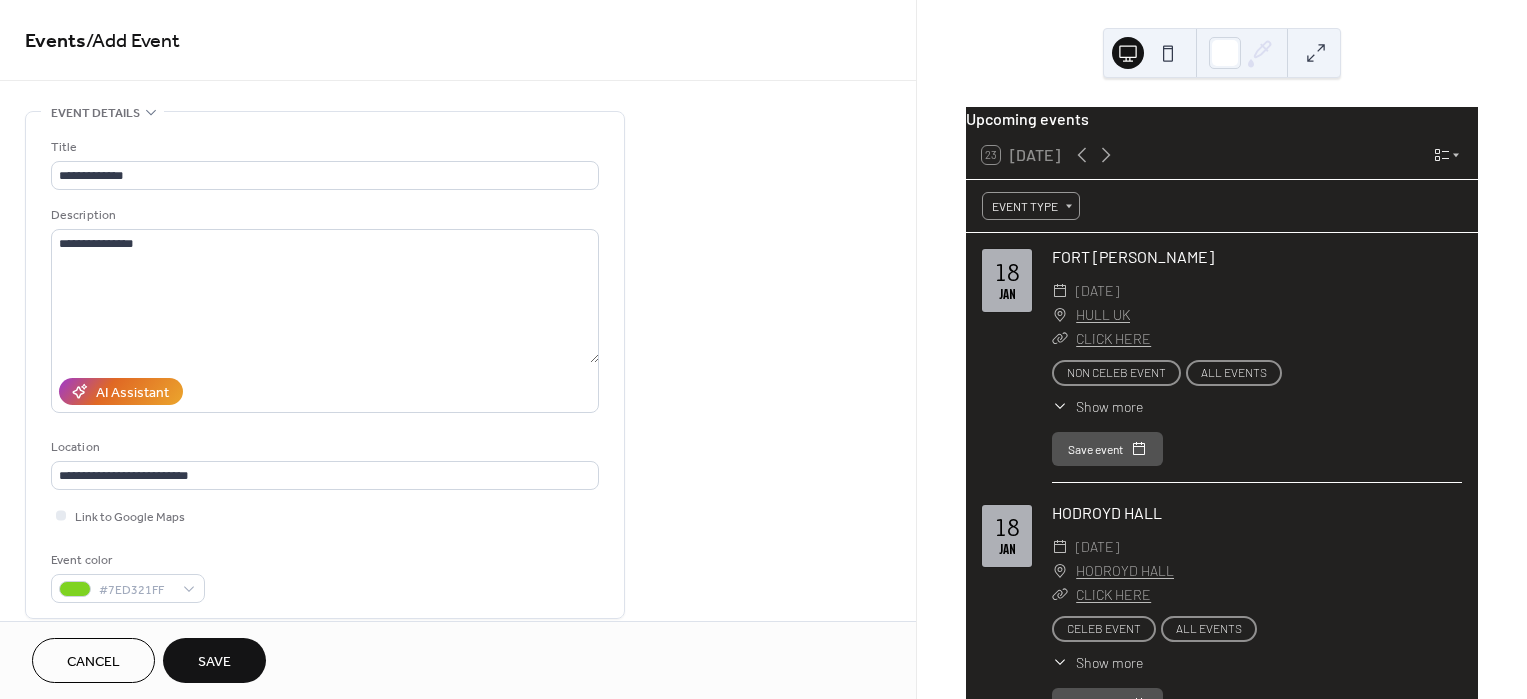 scroll, scrollTop: 543, scrollLeft: 0, axis: vertical 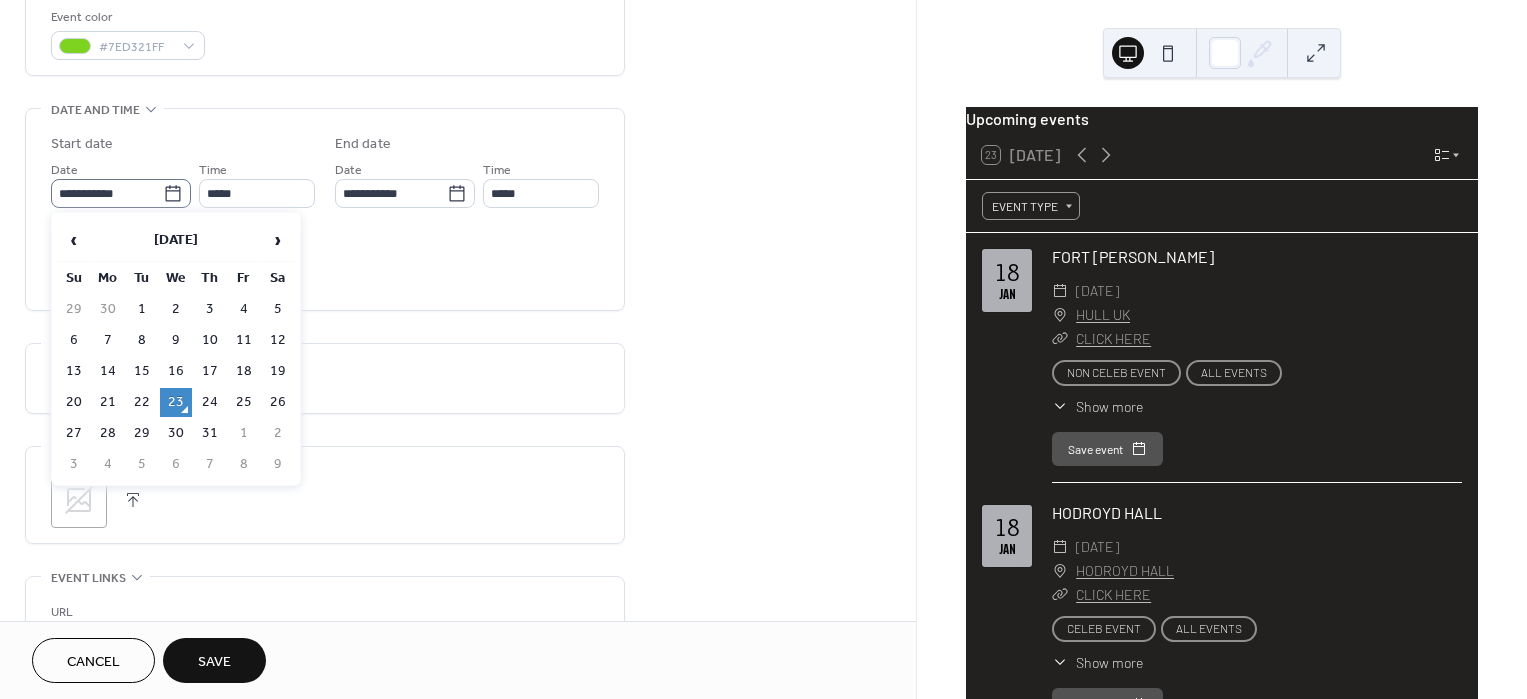 click 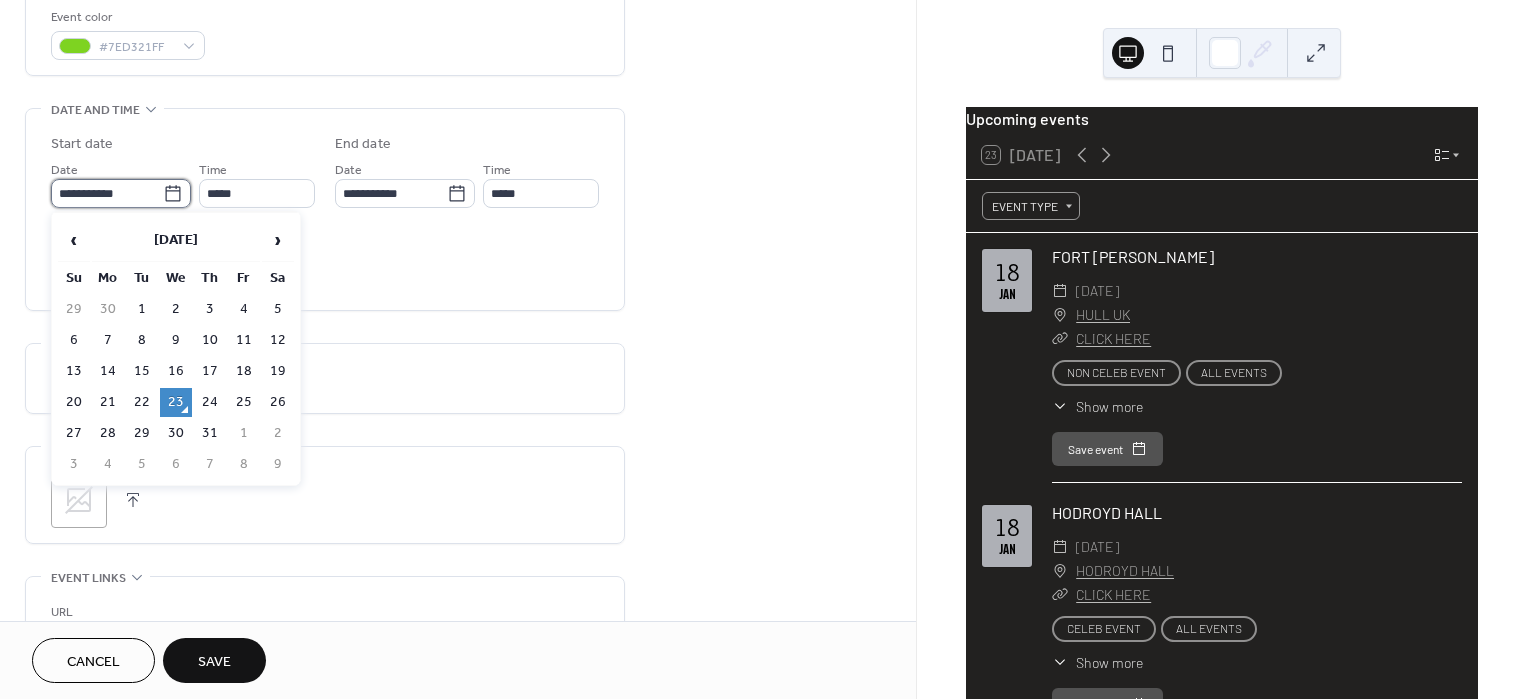 click on "**********" at bounding box center [107, 193] 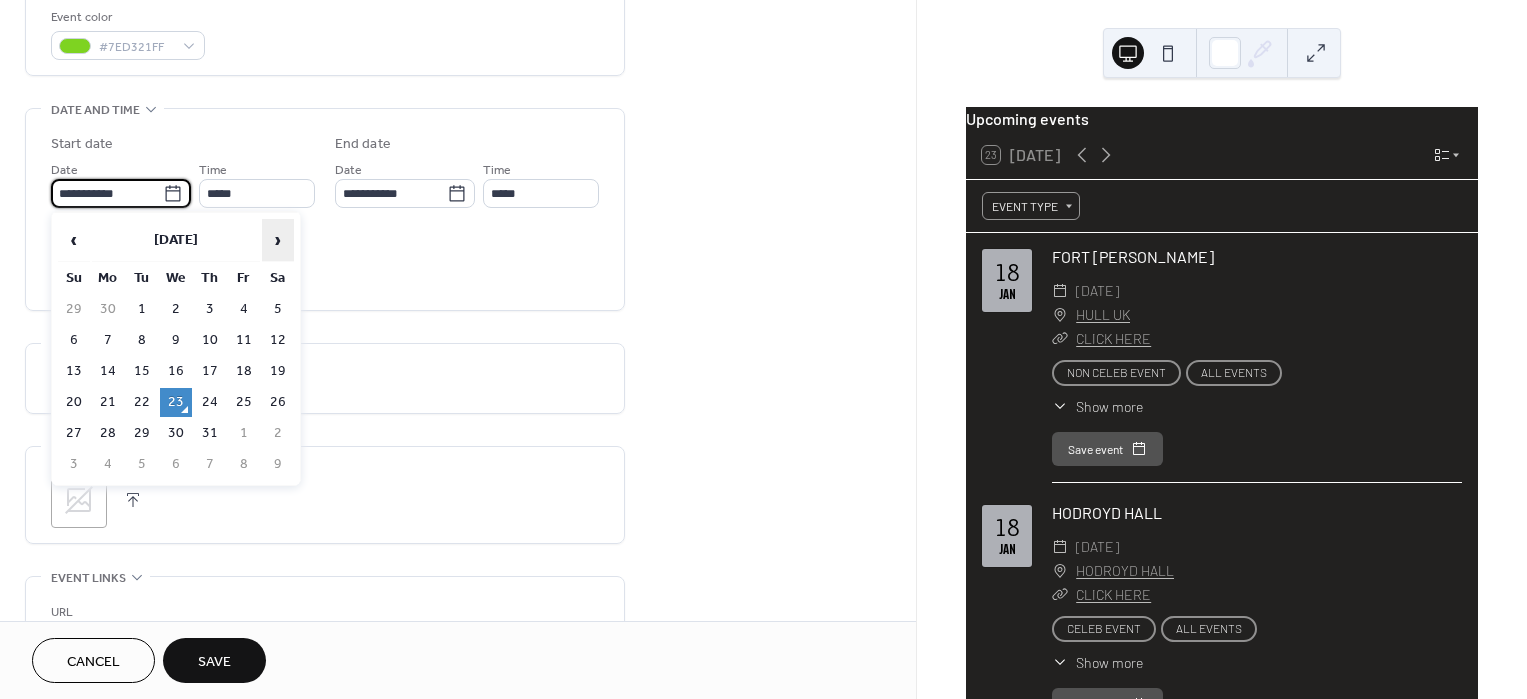 click on "›" at bounding box center [278, 240] 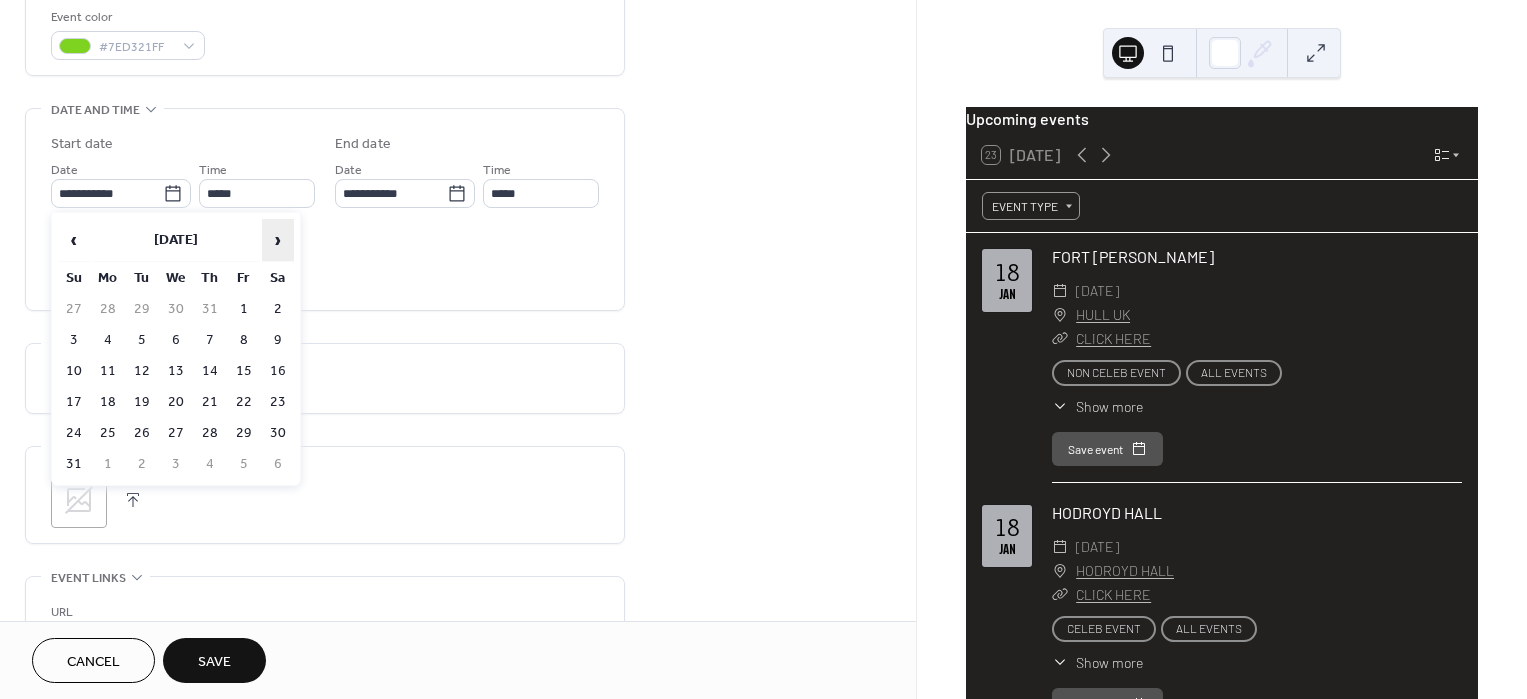 click on "›" at bounding box center [278, 240] 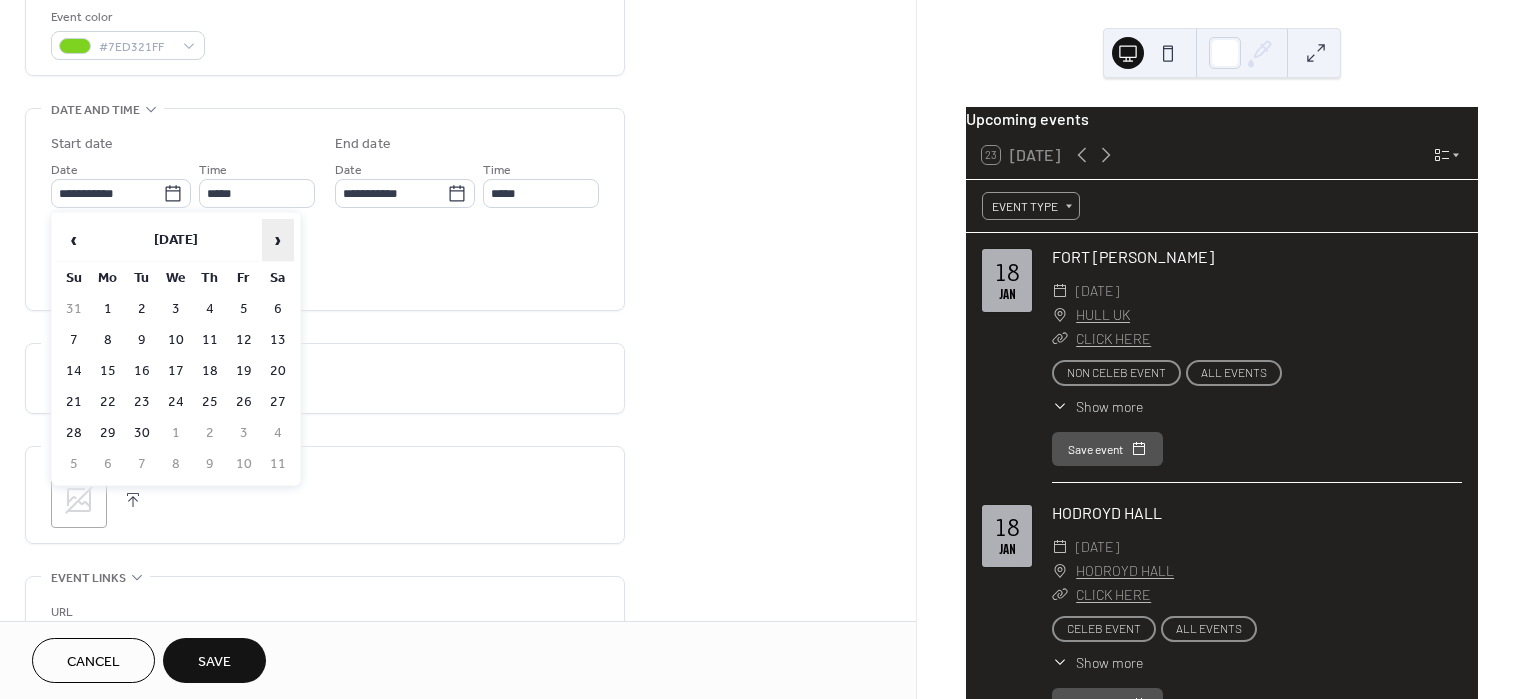 click on "›" at bounding box center (278, 240) 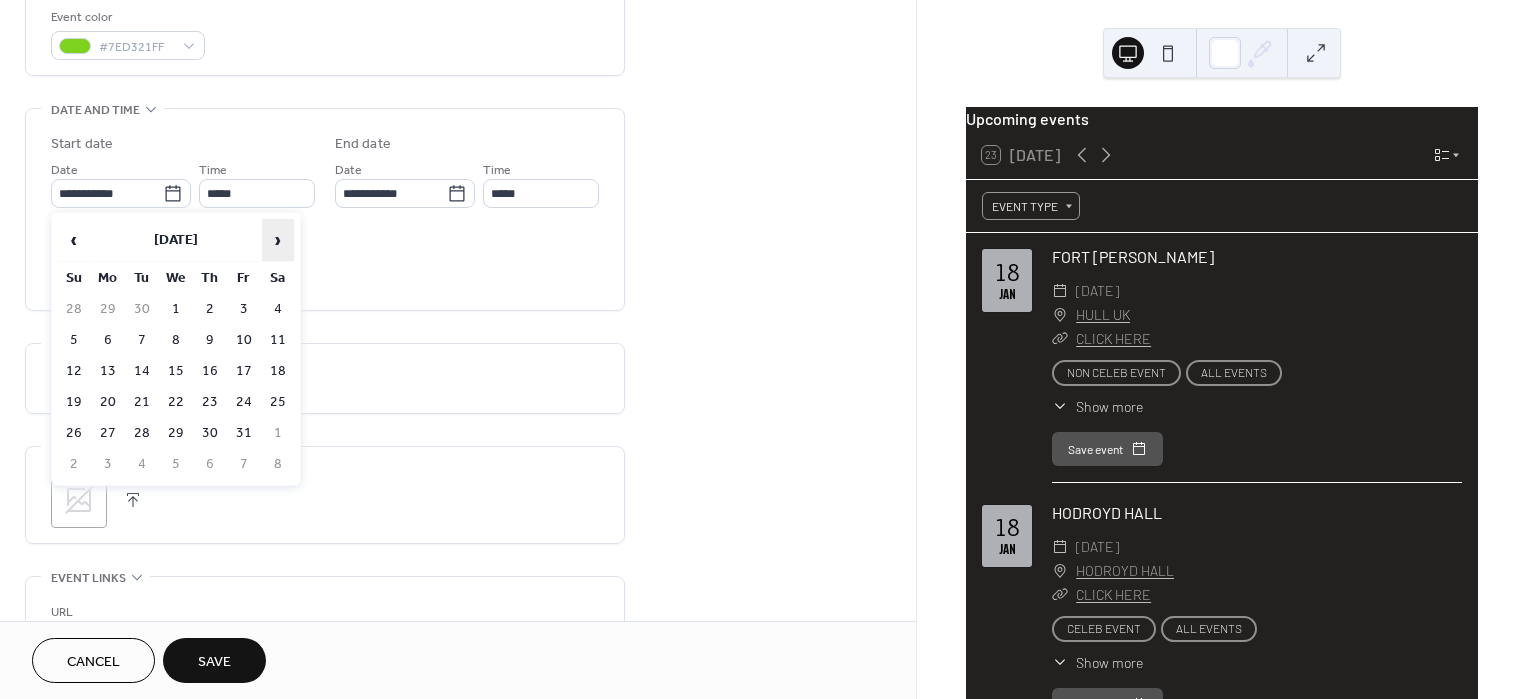 click on "›" at bounding box center (278, 240) 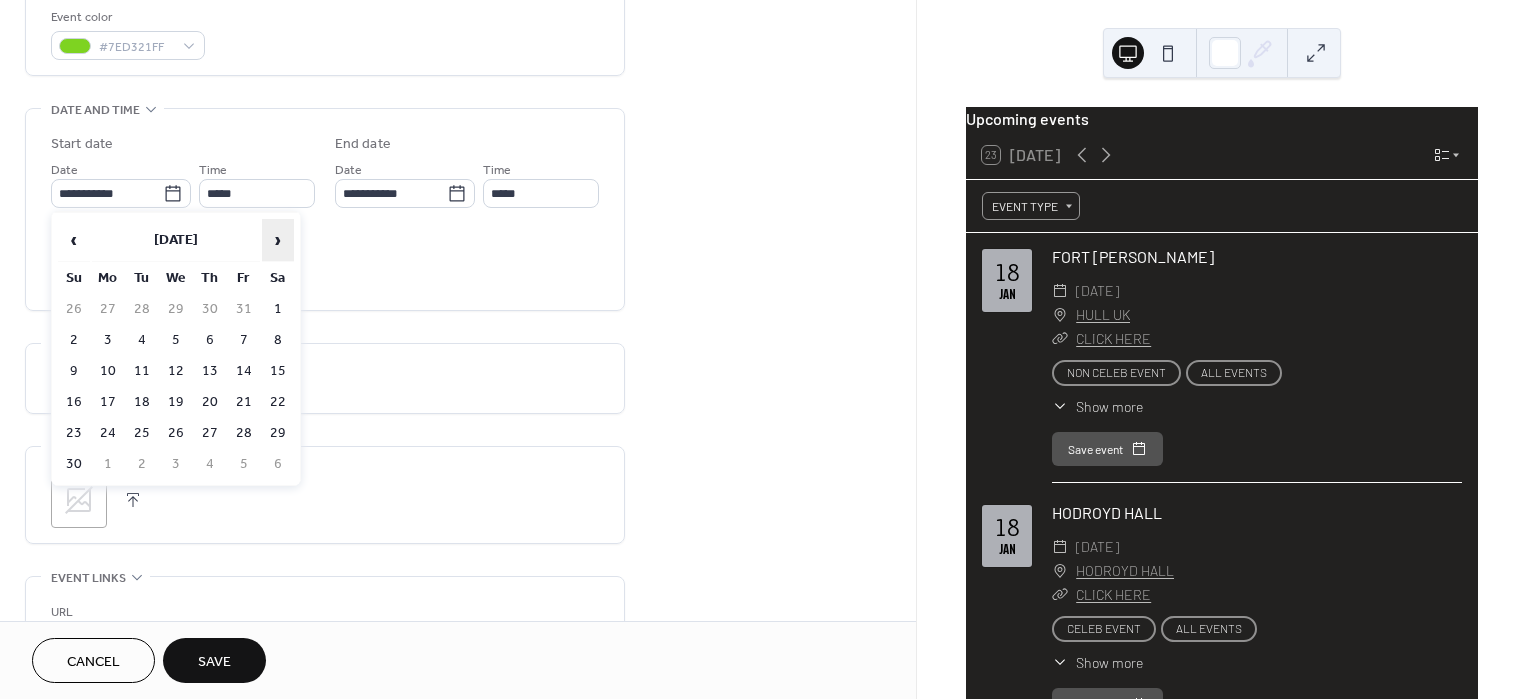 click on "›" at bounding box center [278, 240] 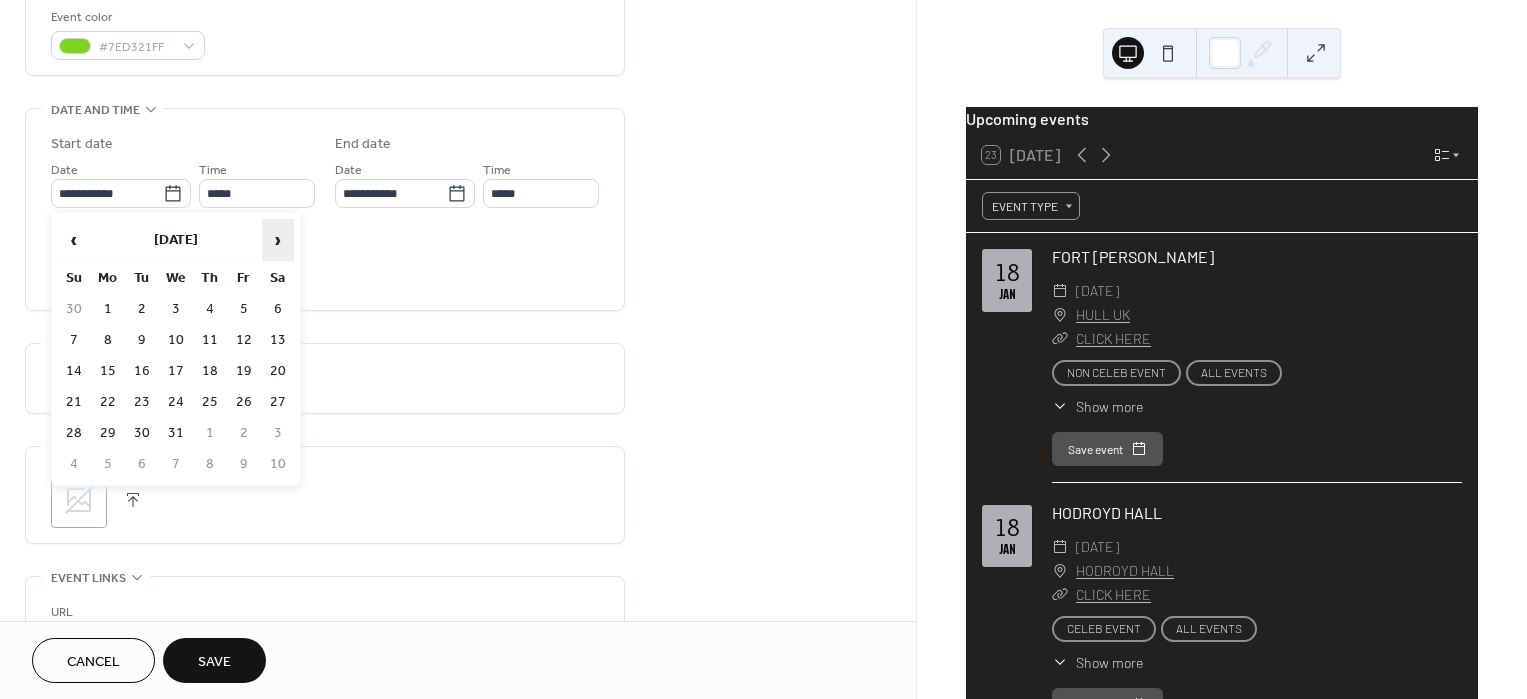 click on "›" at bounding box center (278, 240) 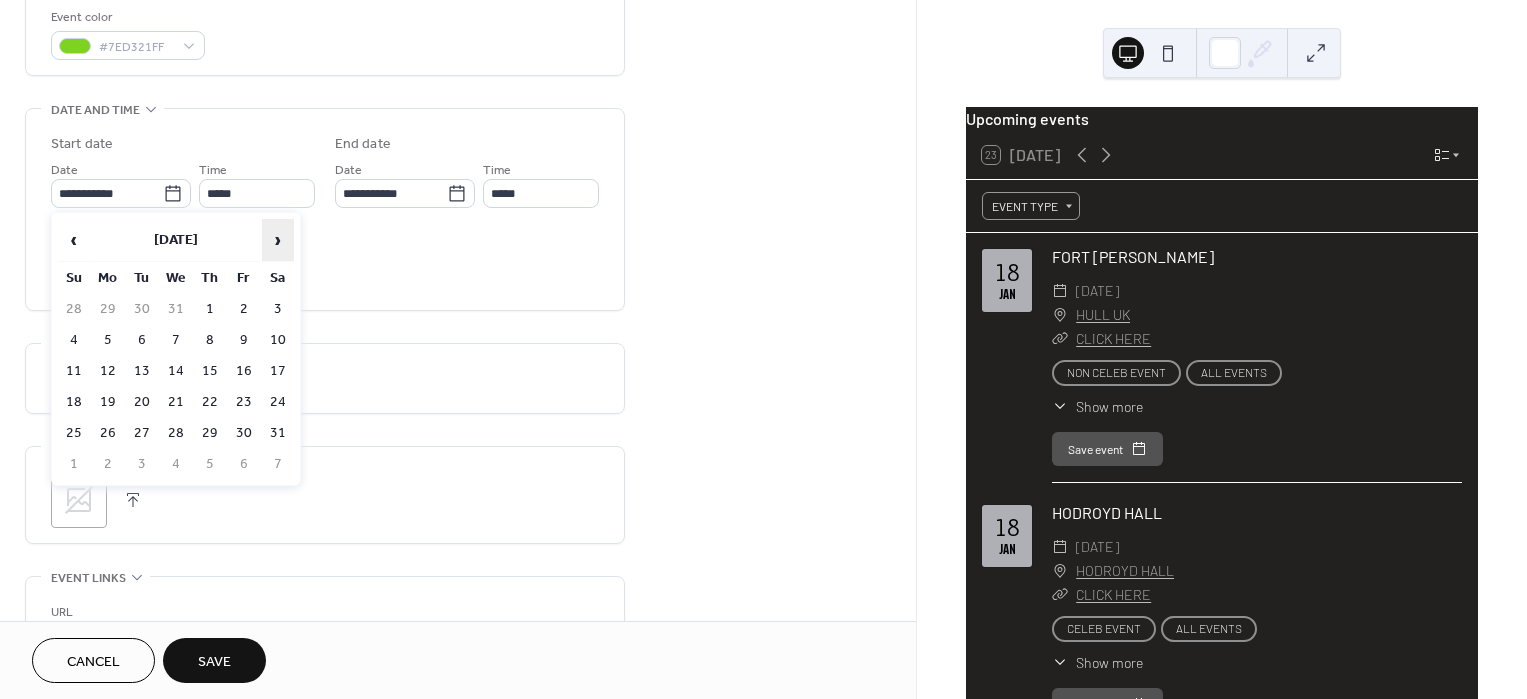 click on "›" at bounding box center (278, 240) 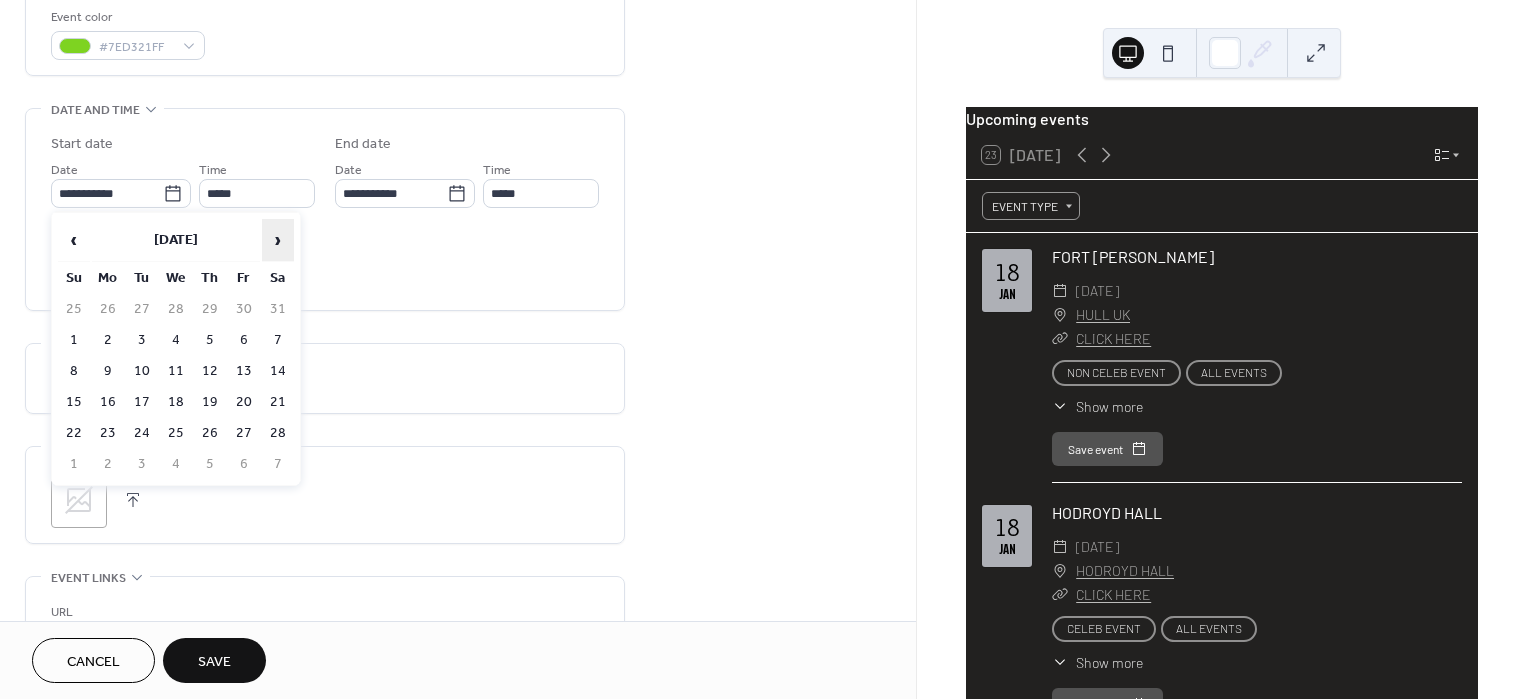 click on "›" at bounding box center [278, 240] 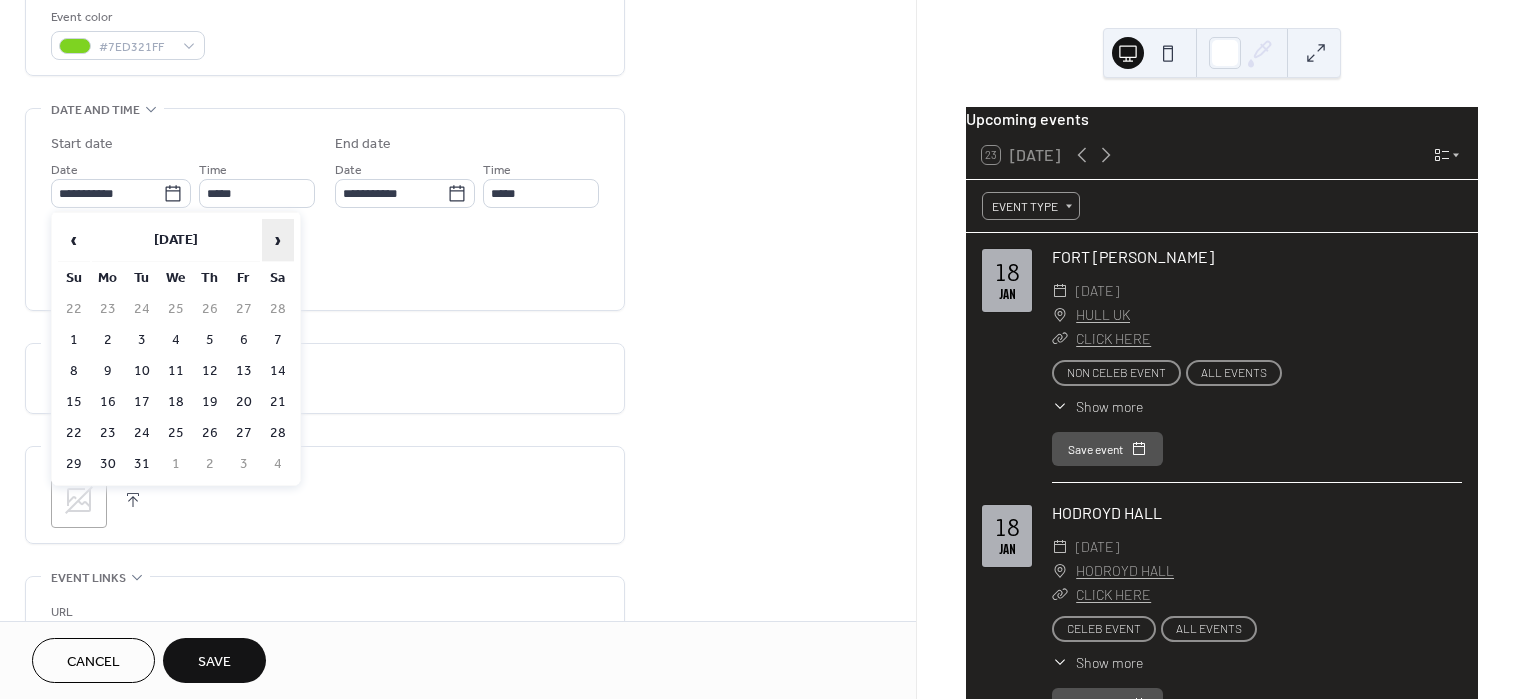 click on "›" at bounding box center (278, 240) 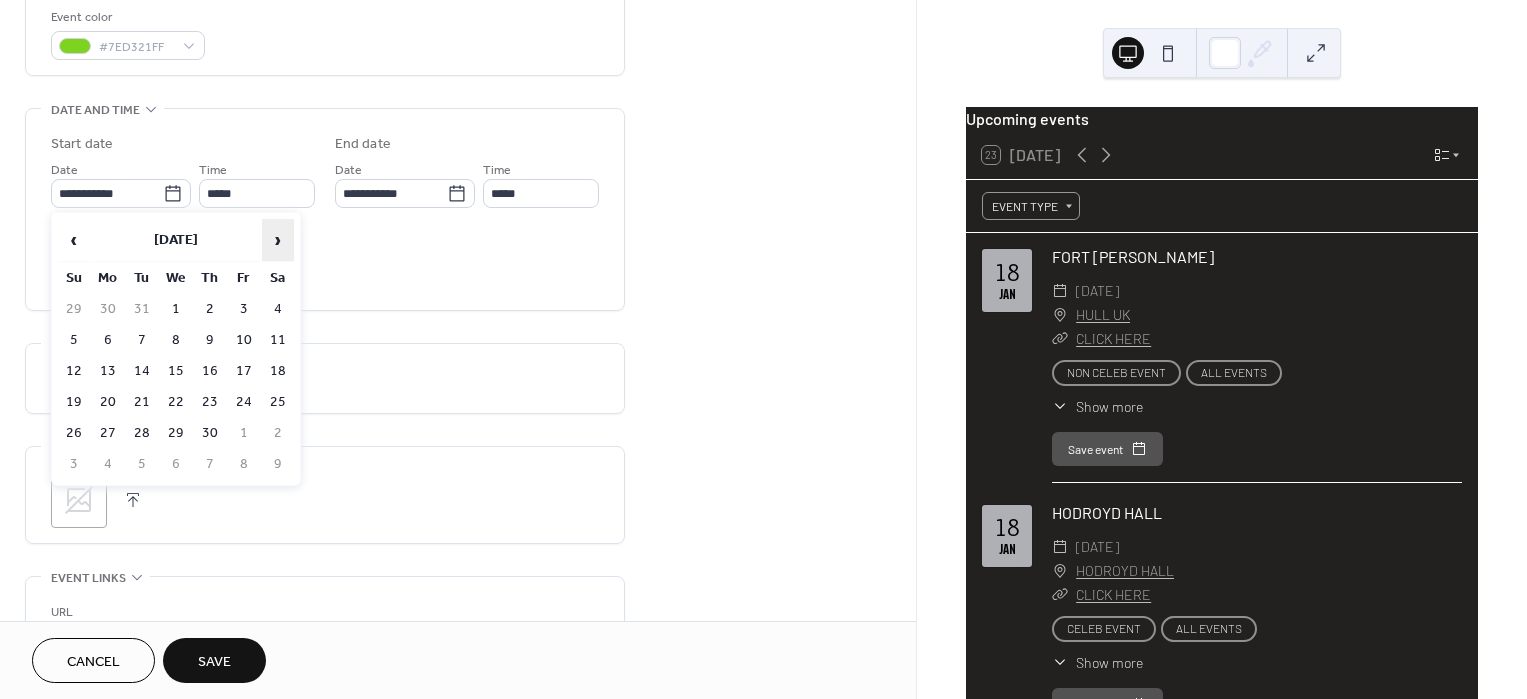 click on "›" at bounding box center [278, 240] 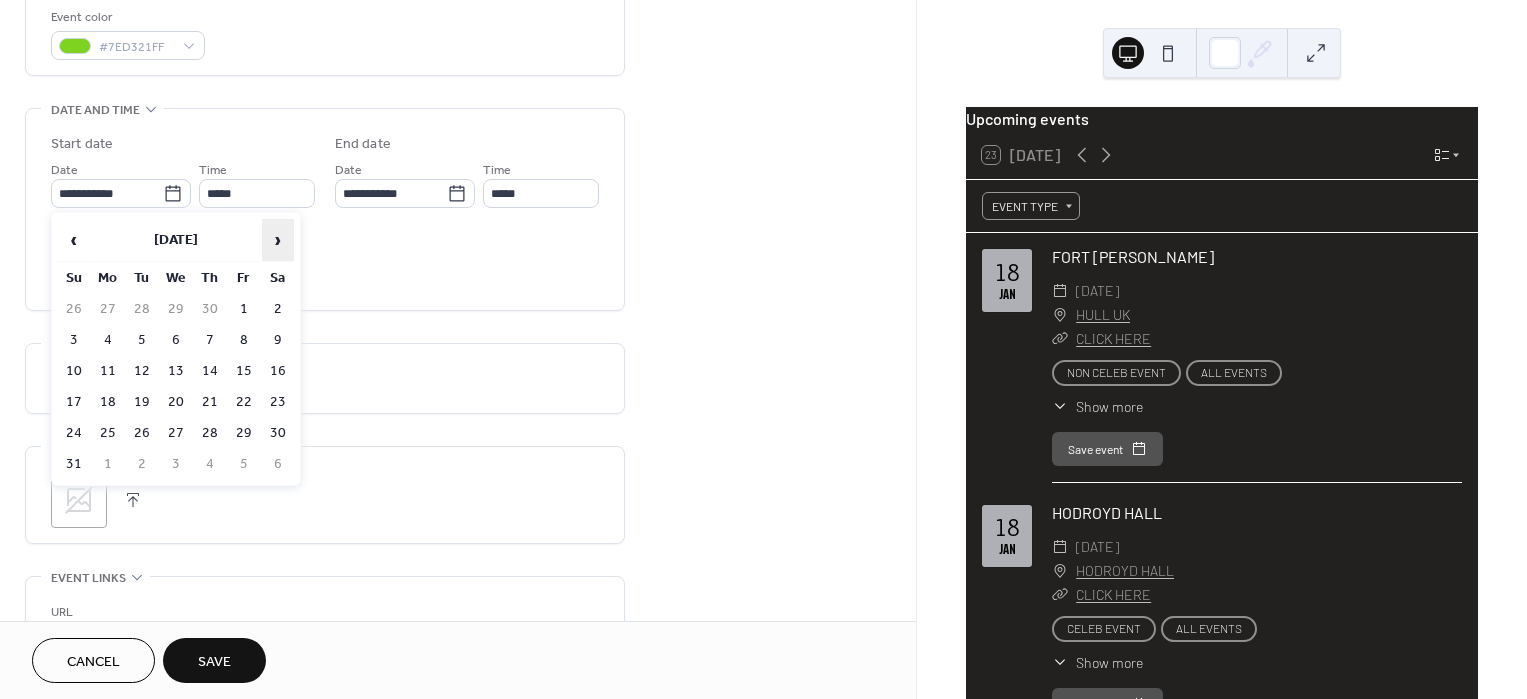 click on "›" at bounding box center (278, 240) 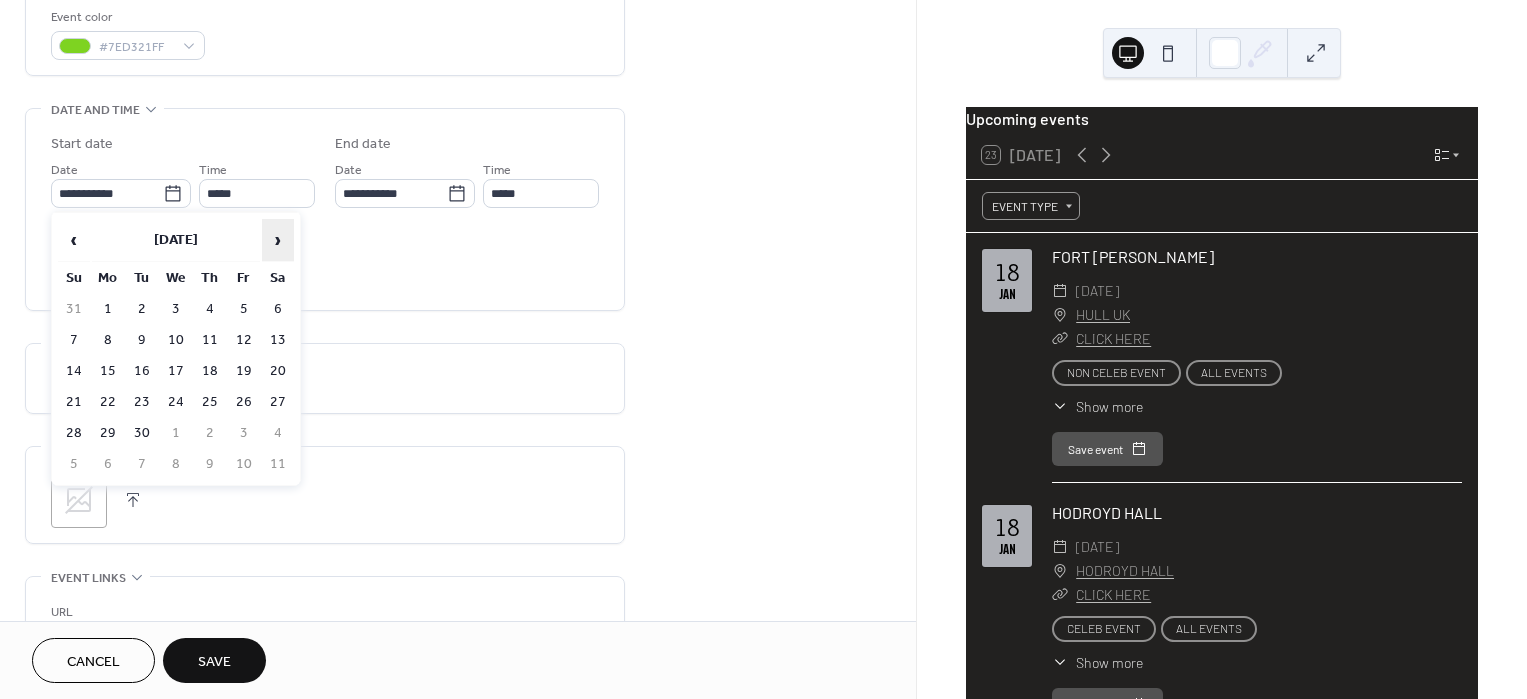 click on "›" at bounding box center (278, 240) 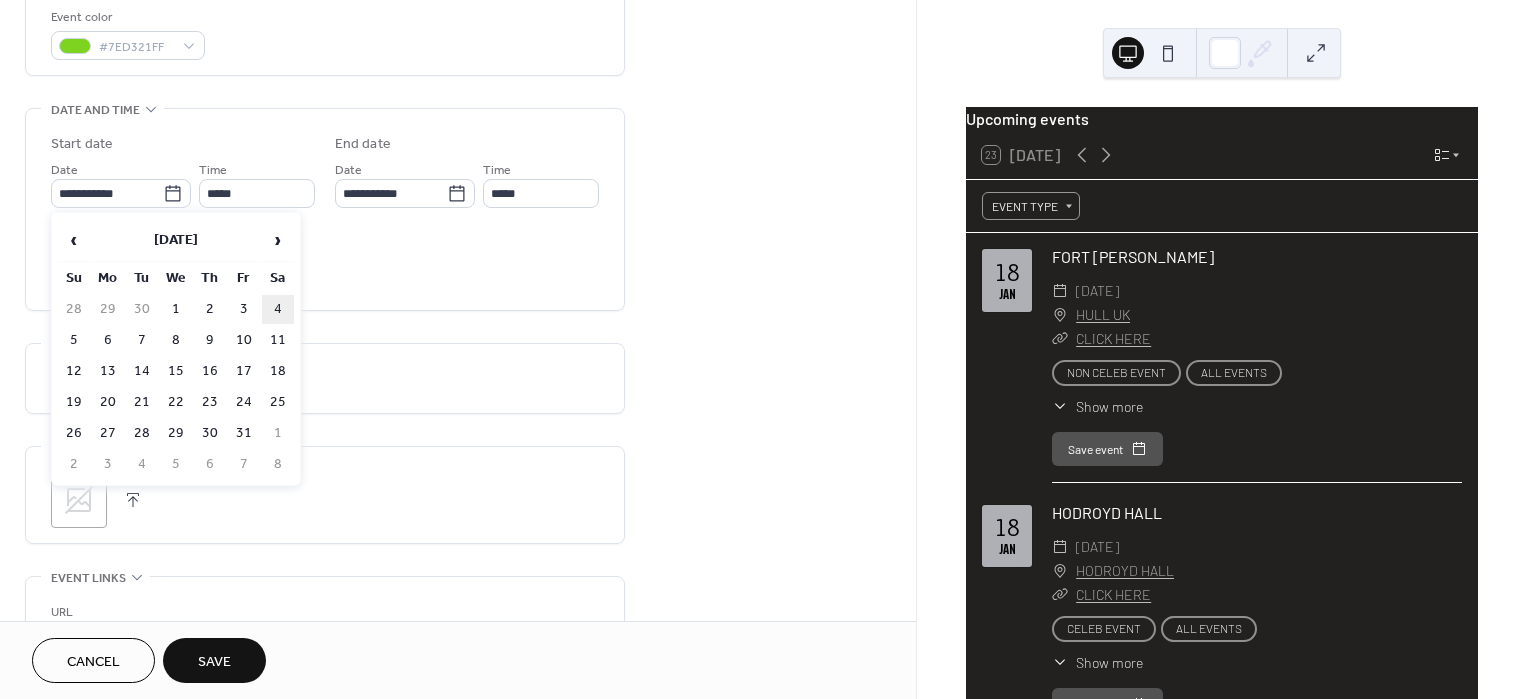 click on "4" at bounding box center (278, 309) 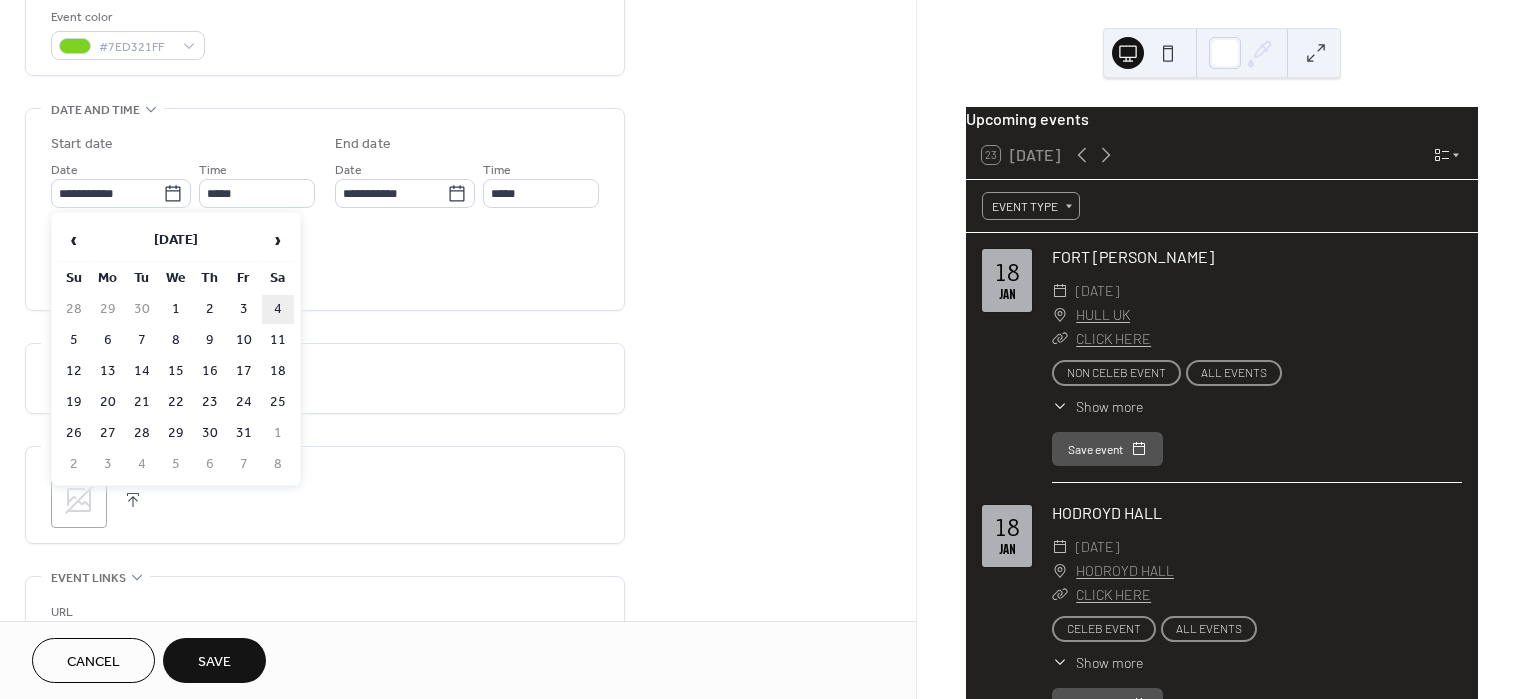 type on "**********" 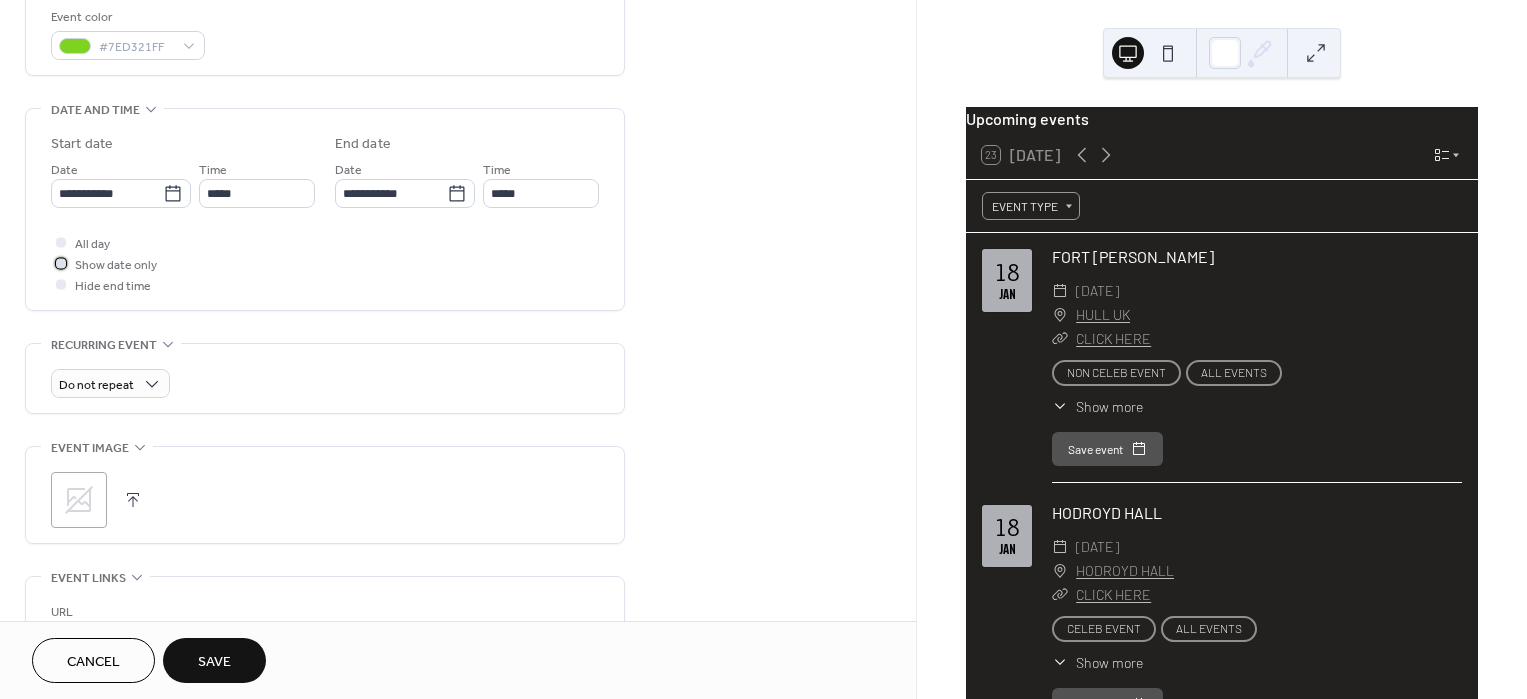 click at bounding box center (61, 263) 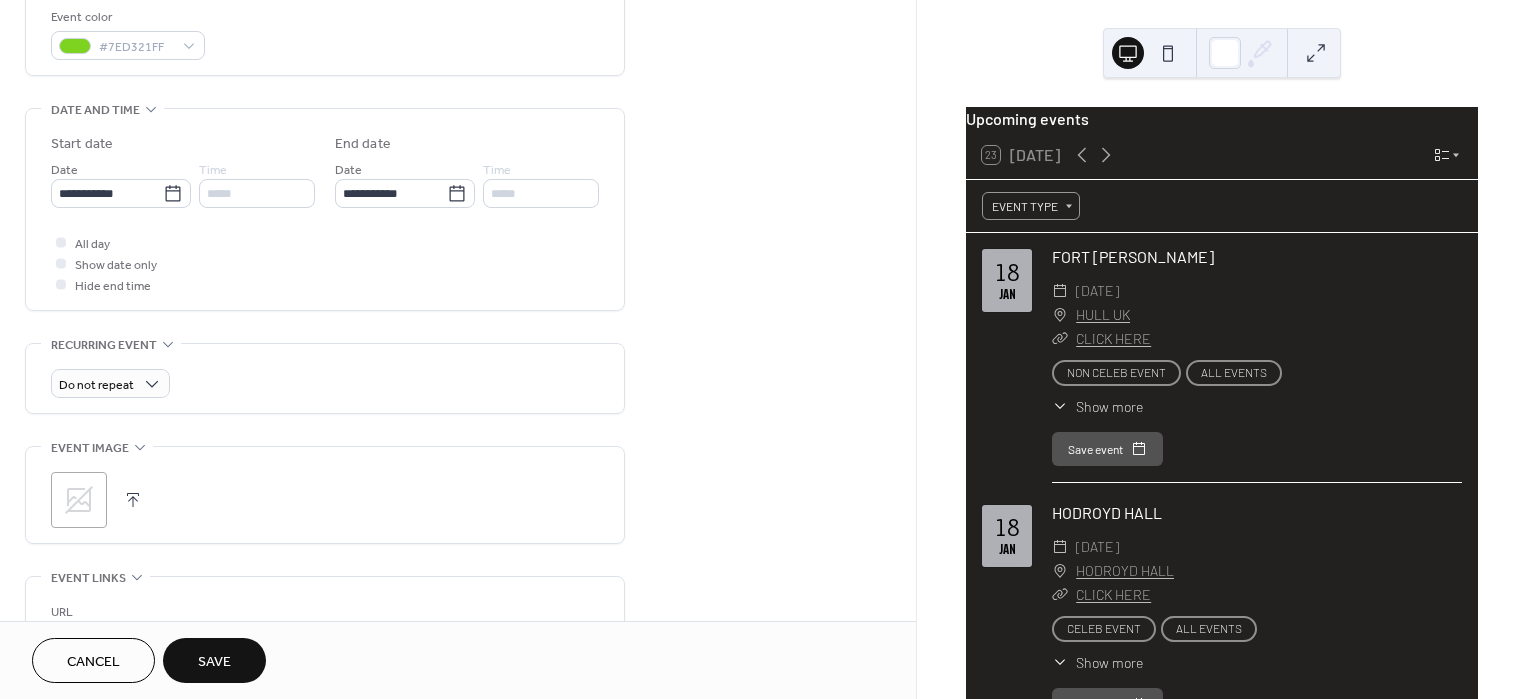 click 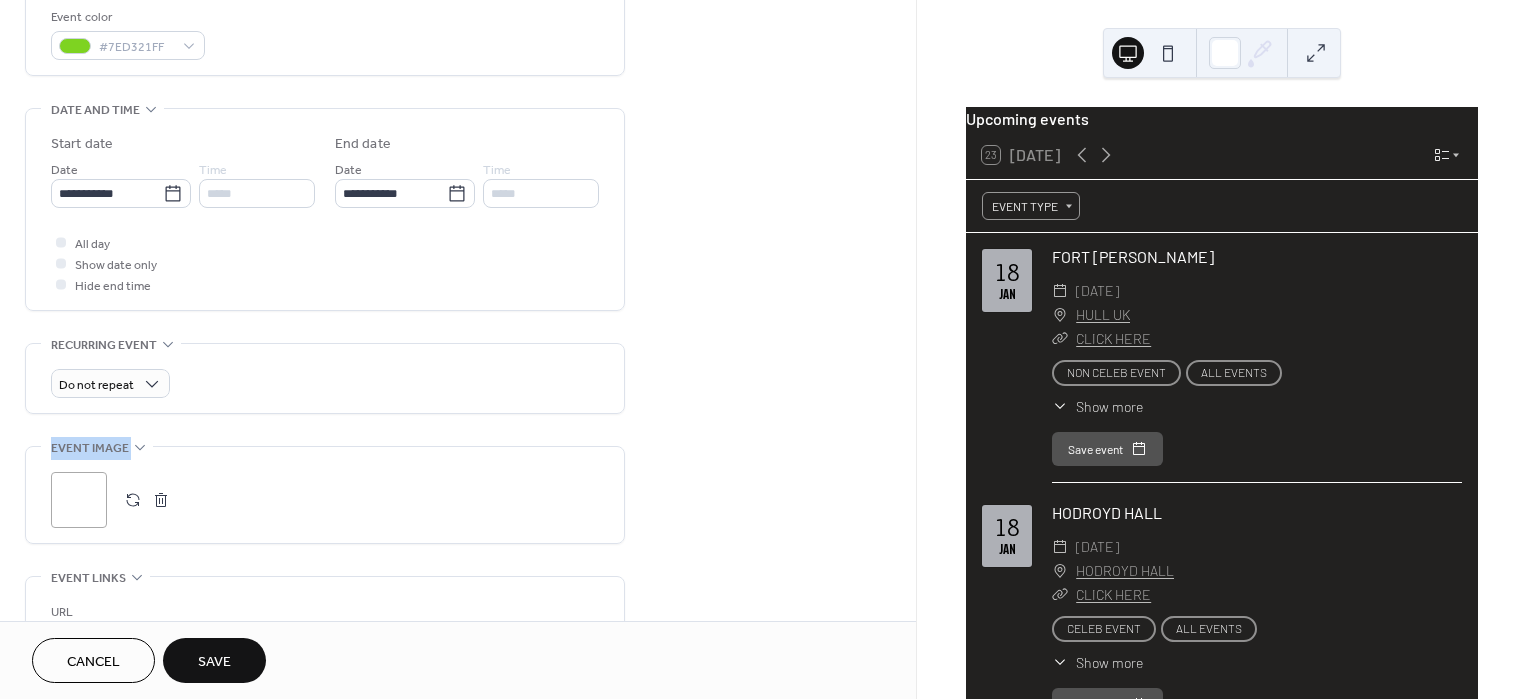 drag, startPoint x: 794, startPoint y: 423, endPoint x: 915, endPoint y: 469, distance: 129.44884 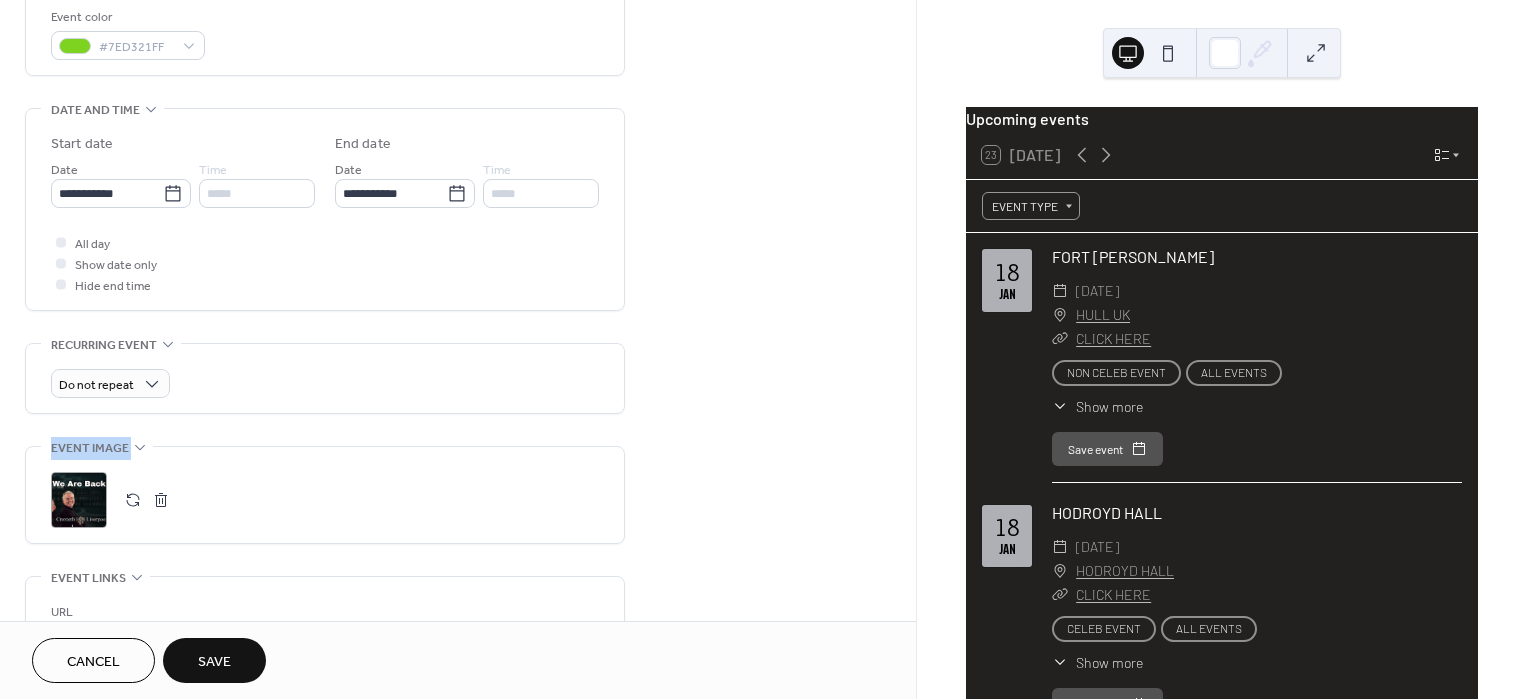 click on "**********" at bounding box center (458, 310) 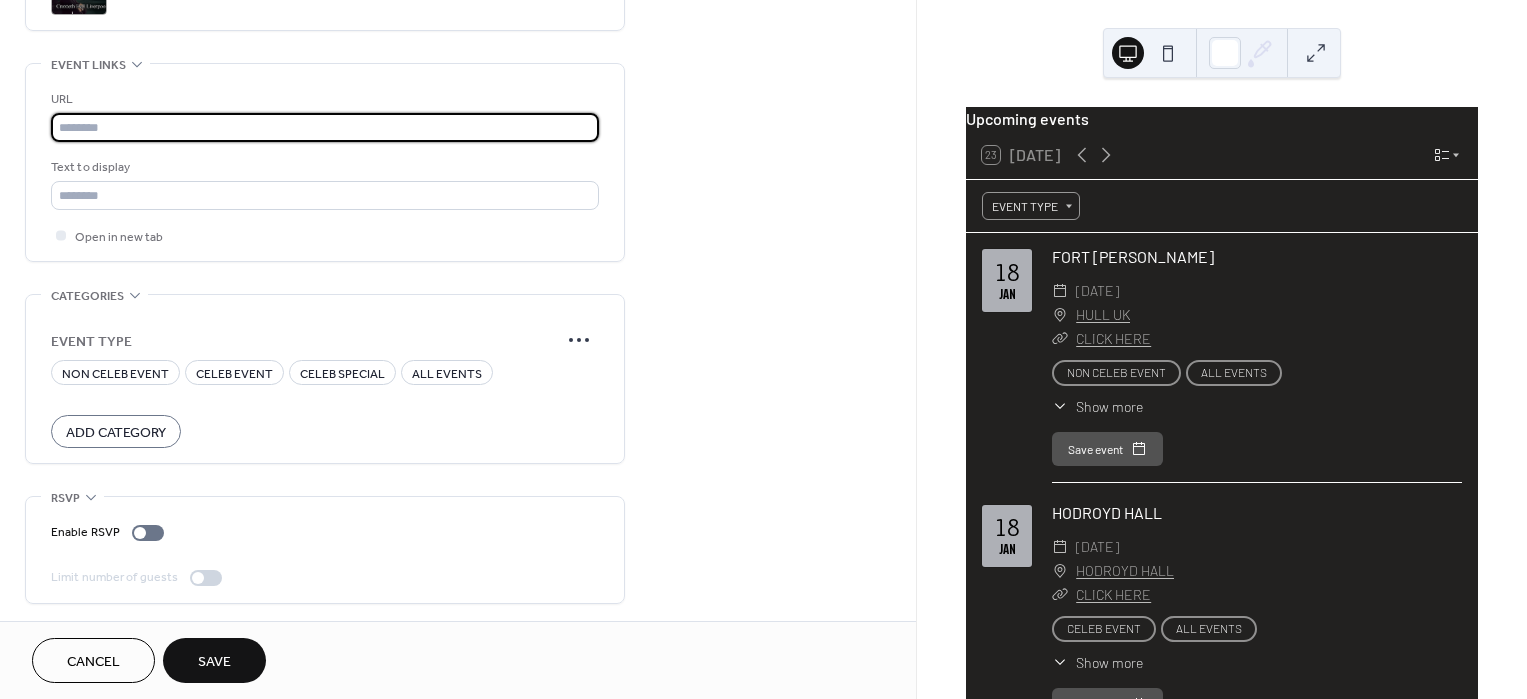click at bounding box center (325, 127) 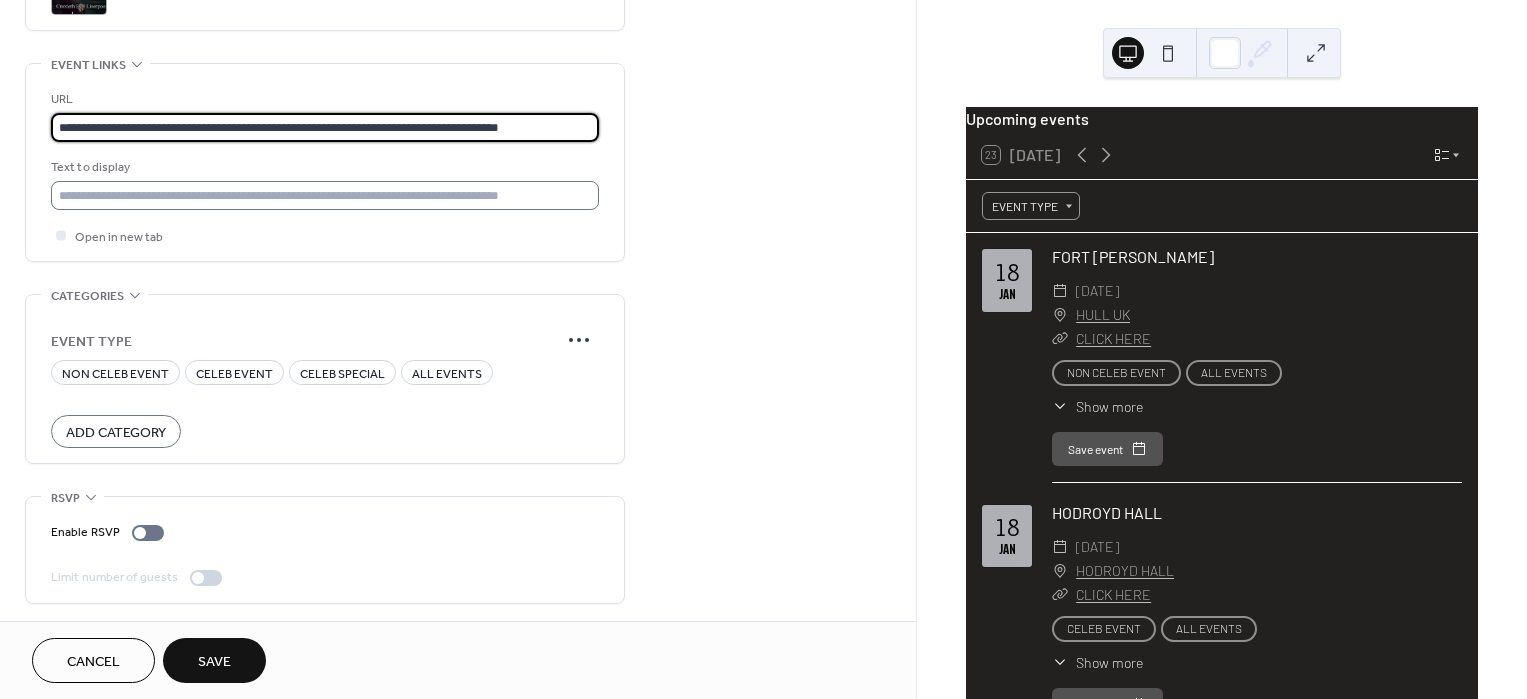 type on "**********" 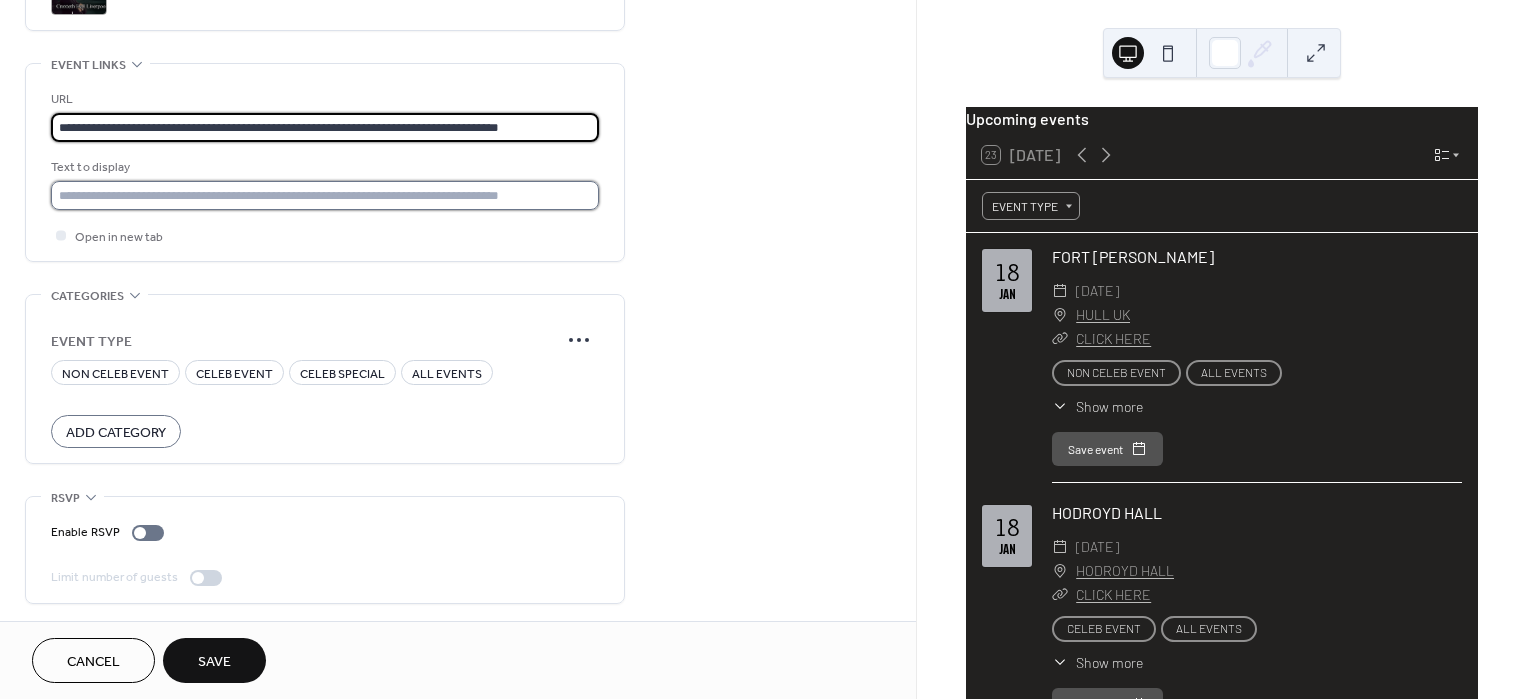 click at bounding box center (325, 195) 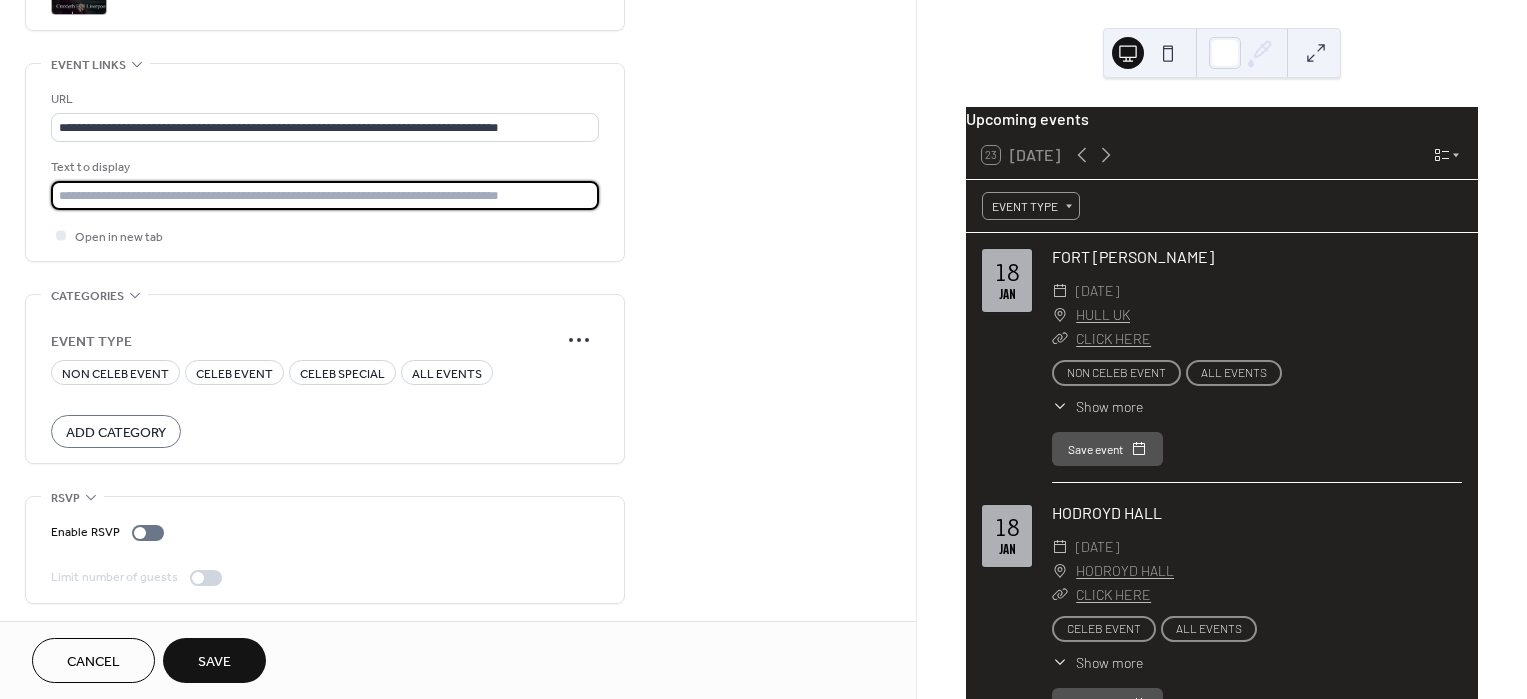 type on "**********" 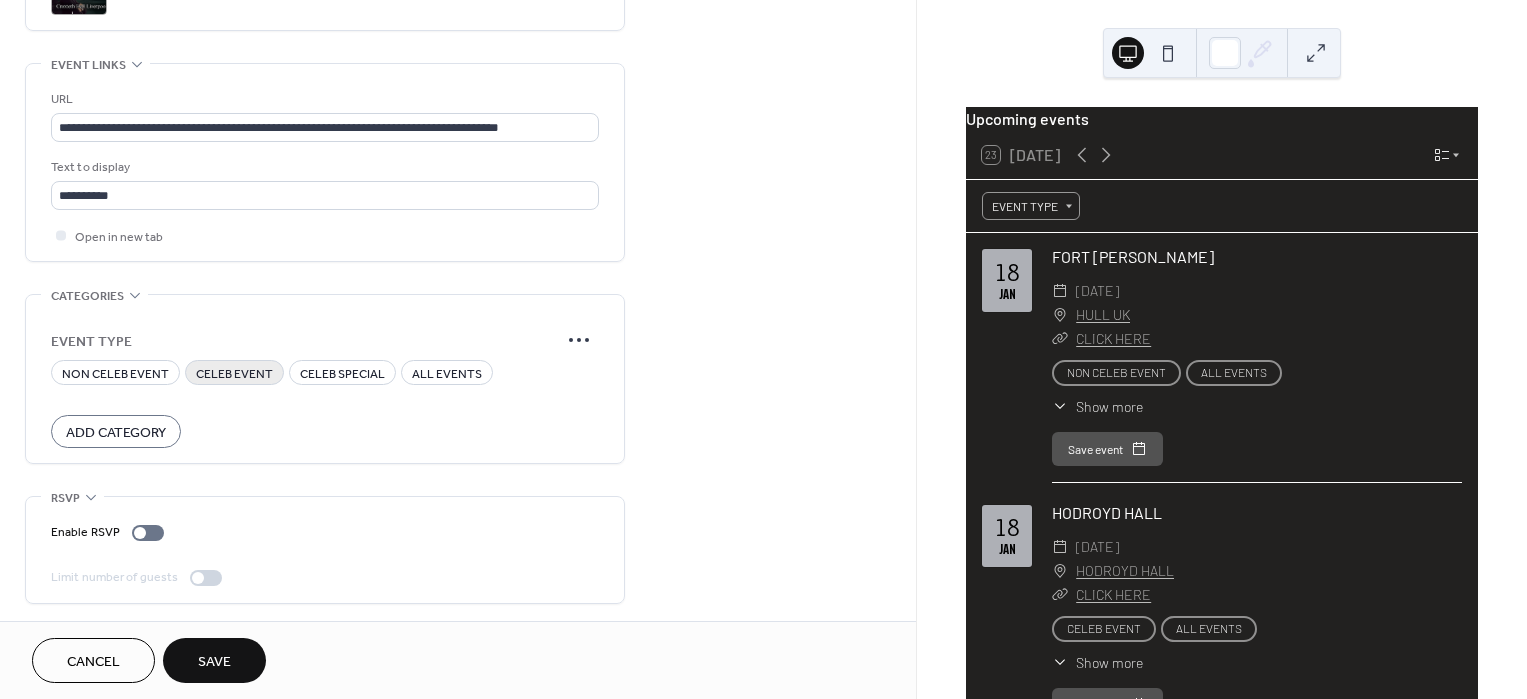 click on "CELEB EVENT" at bounding box center (234, 374) 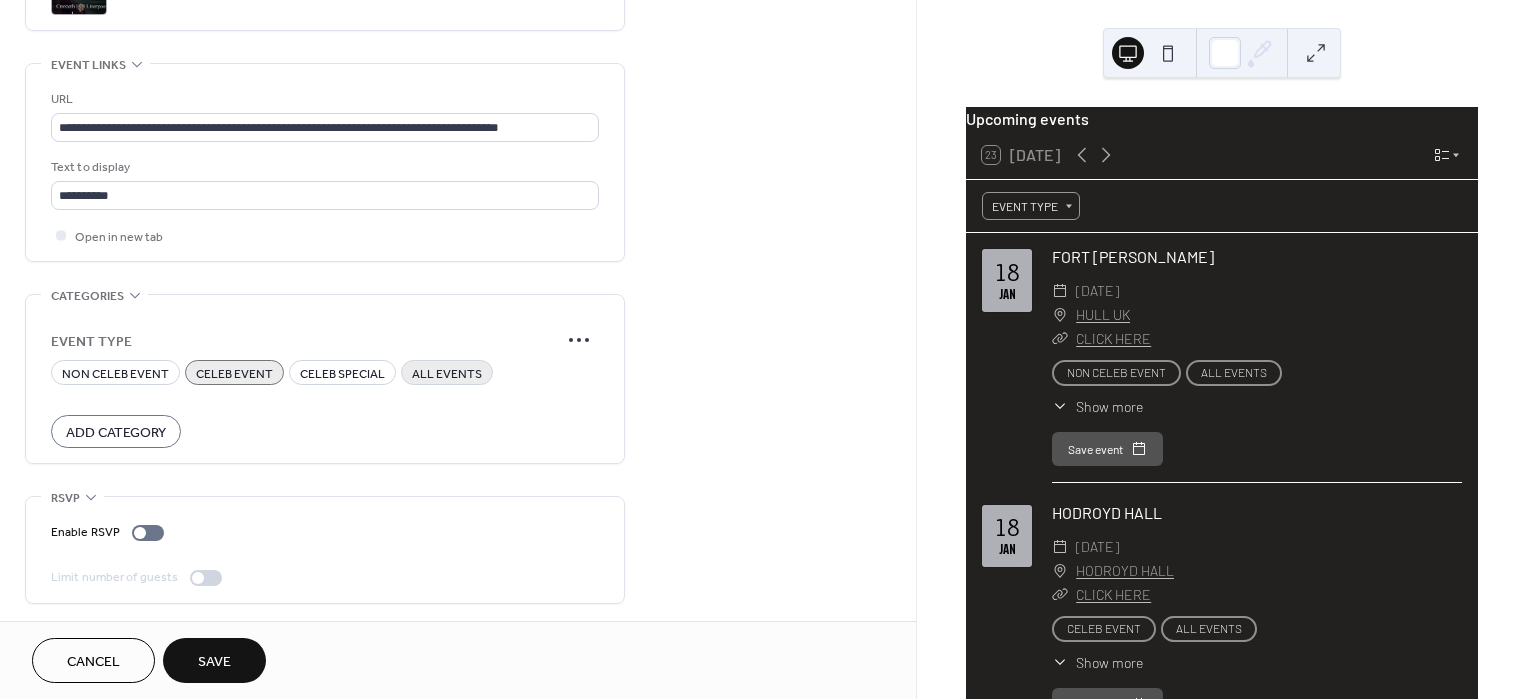 click on "ALL EVENTS" at bounding box center [447, 374] 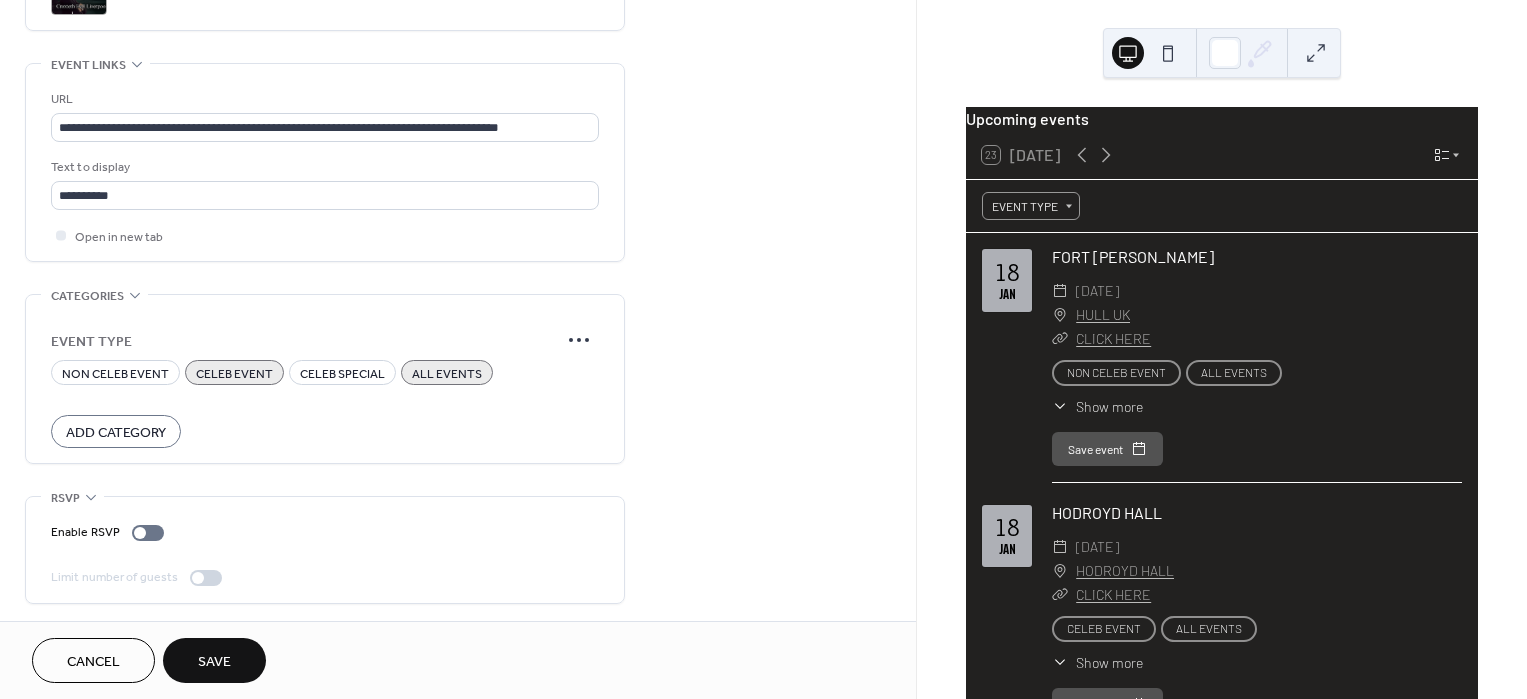 click on "Save" at bounding box center [214, 660] 